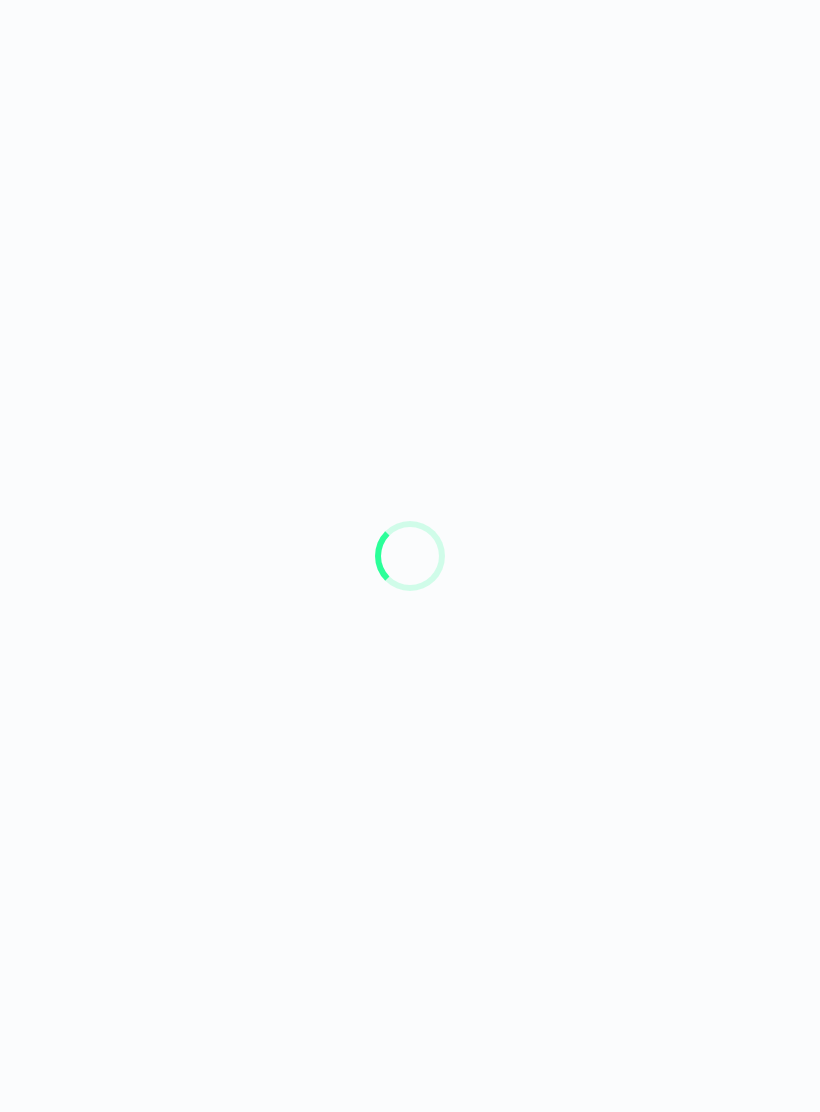 scroll, scrollTop: 0, scrollLeft: 0, axis: both 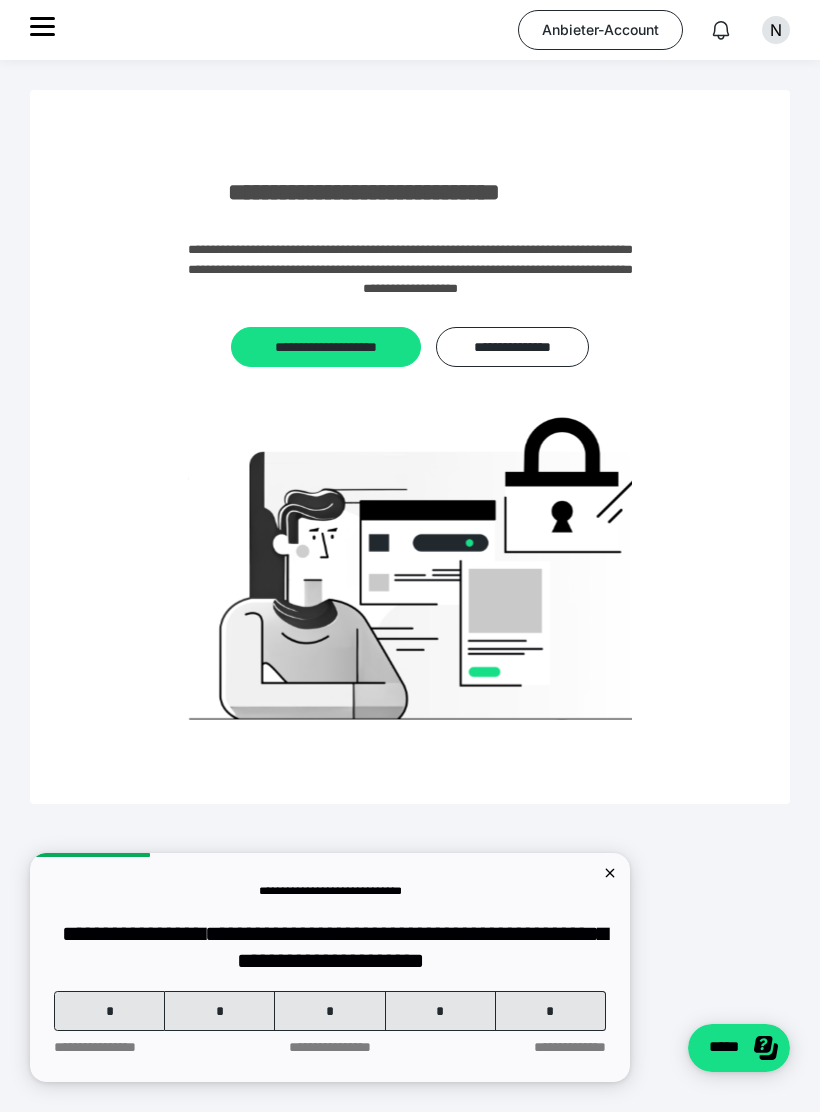 click on "Anbieter-Account" at bounding box center [600, 30] 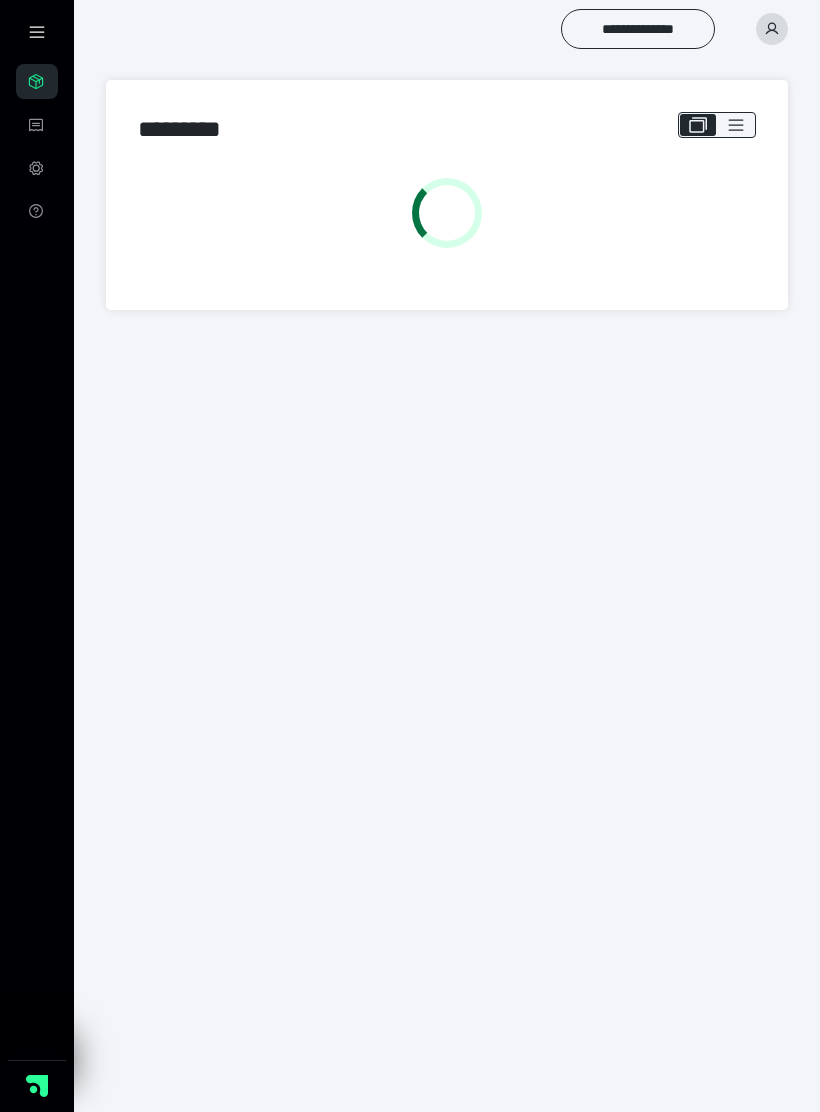 scroll, scrollTop: 0, scrollLeft: 0, axis: both 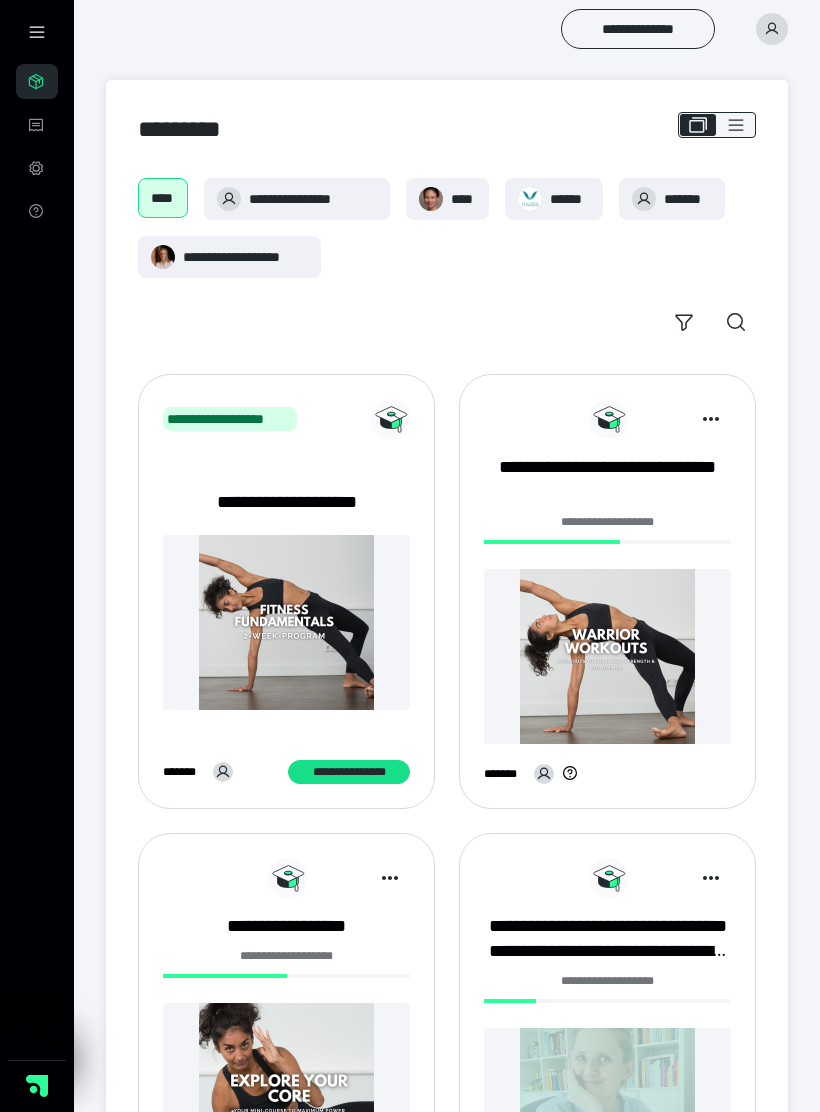 click at bounding box center [286, 1090] 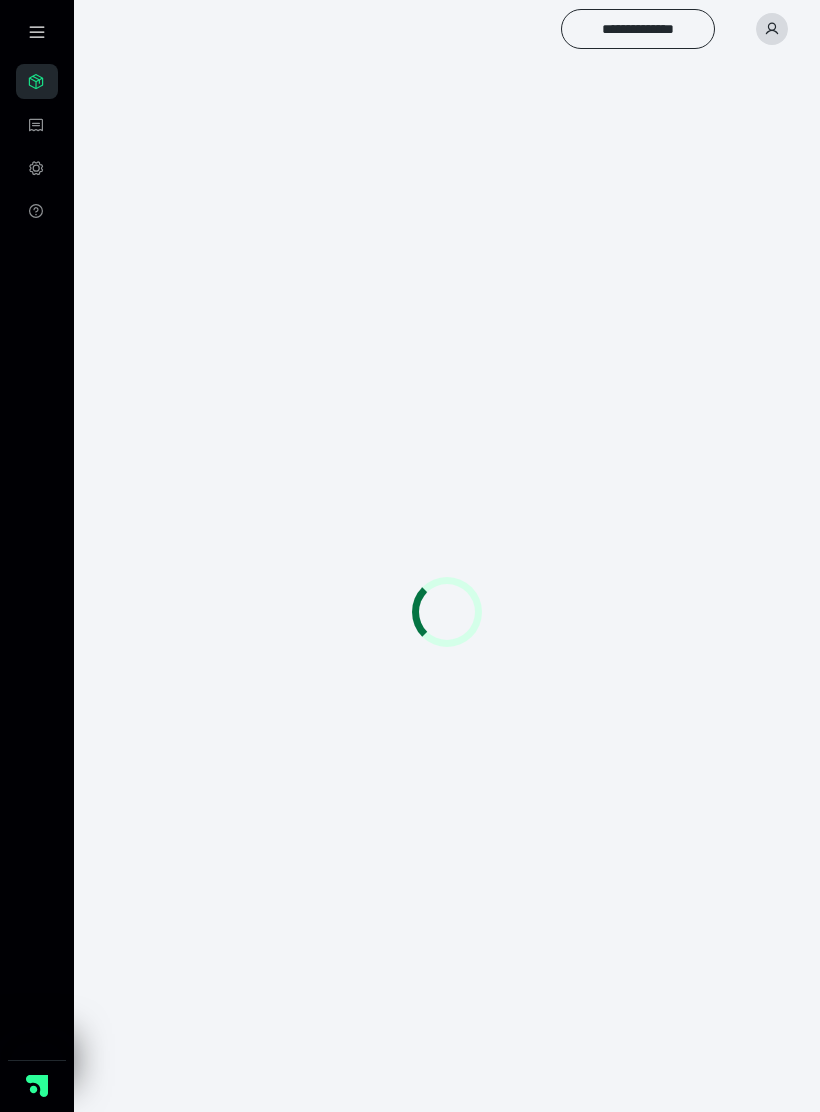 scroll, scrollTop: 0, scrollLeft: 0, axis: both 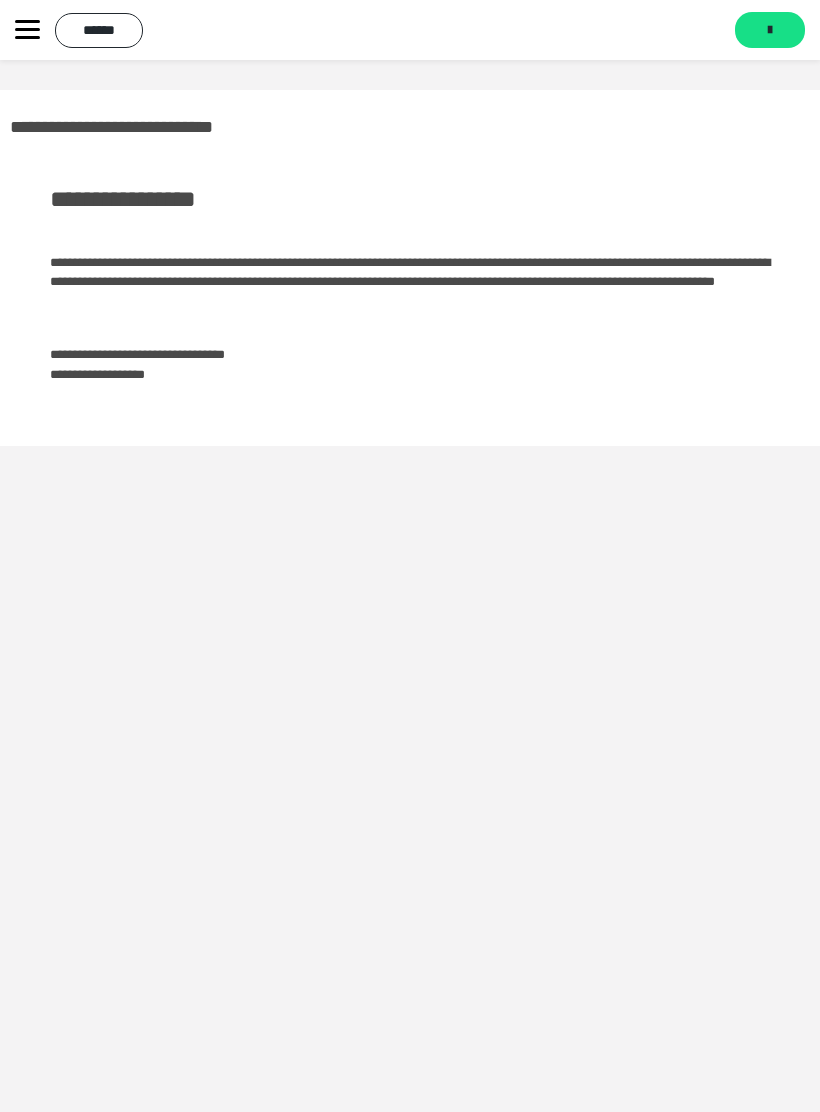 click on "*******" at bounding box center (770, 30) 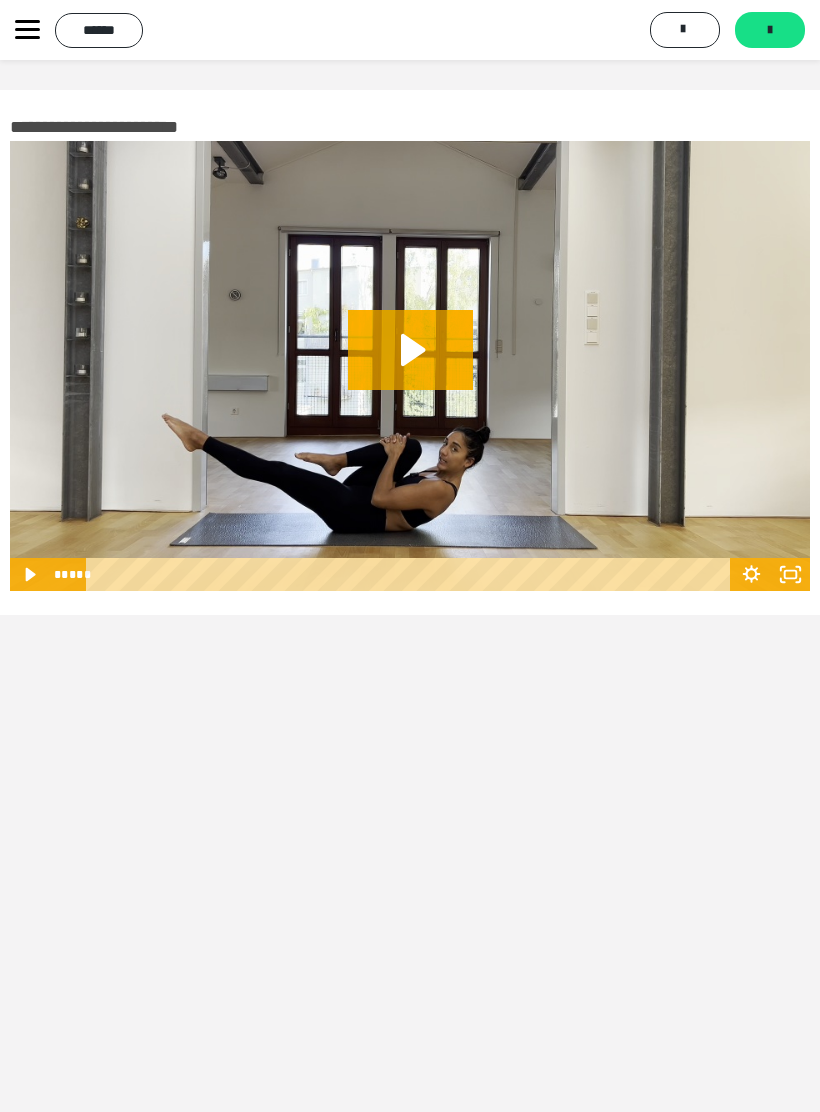 click 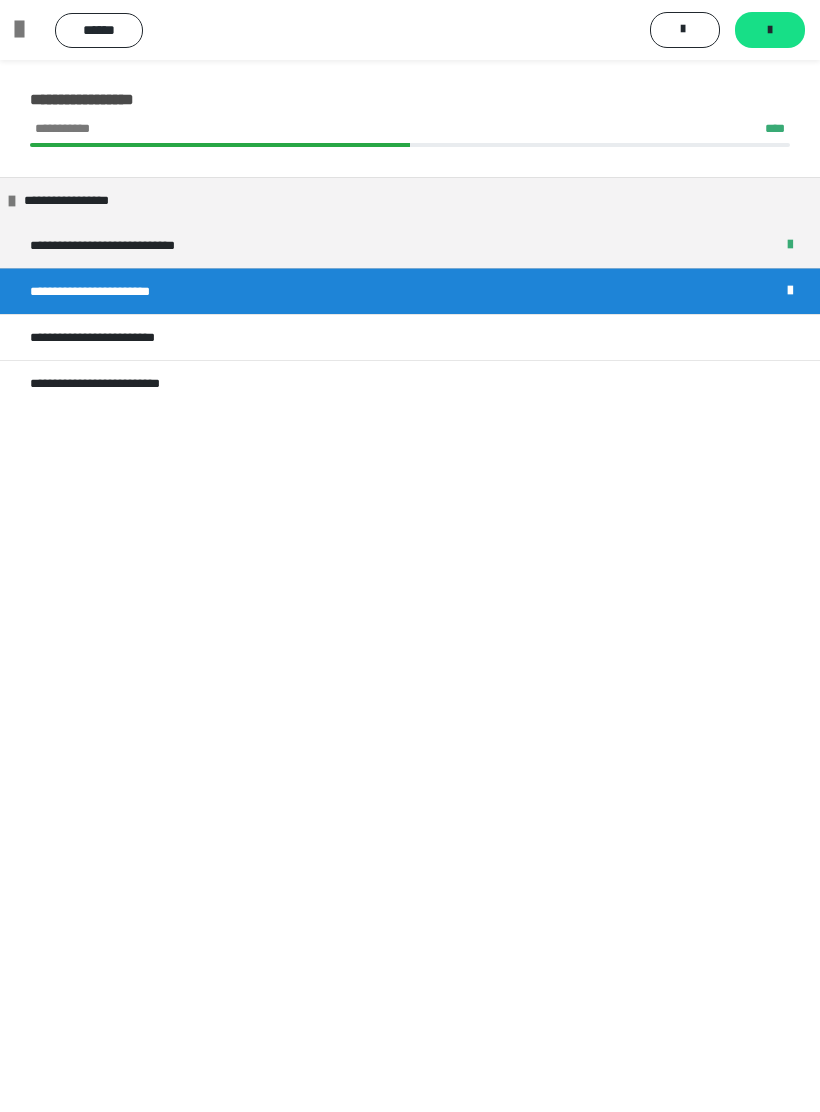 click on "**********" at bounding box center [106, 291] 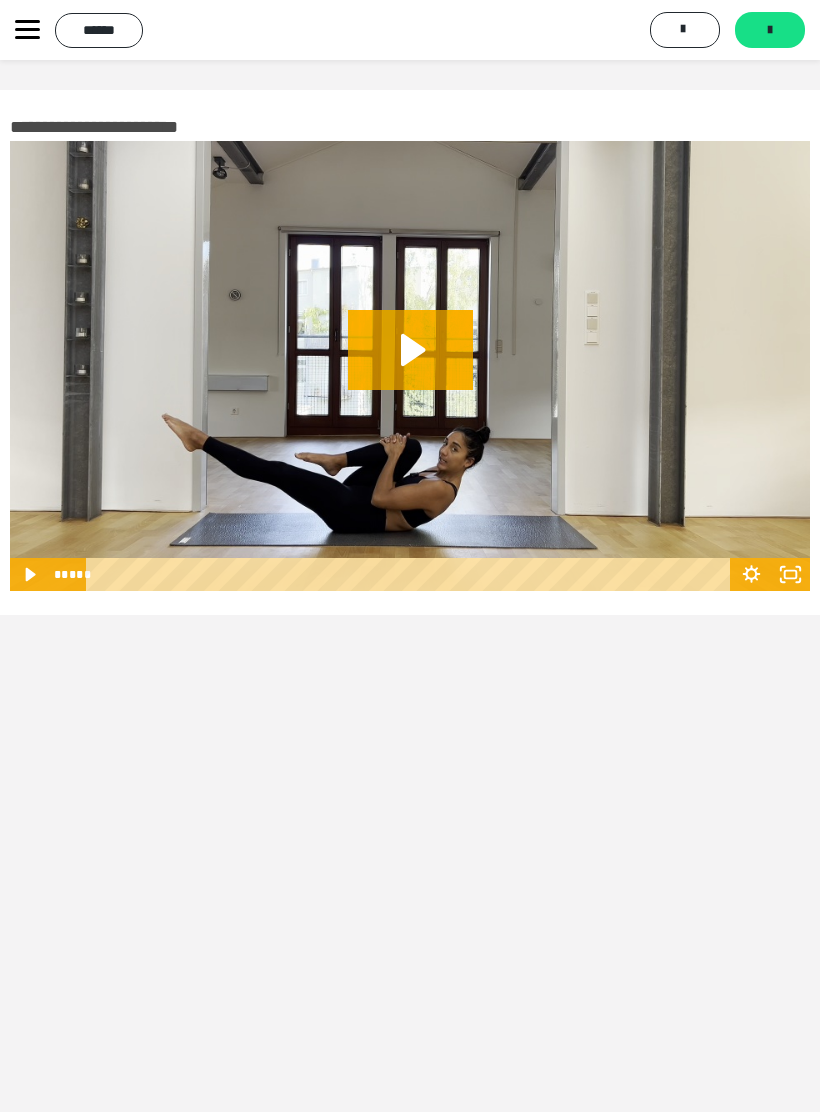 click 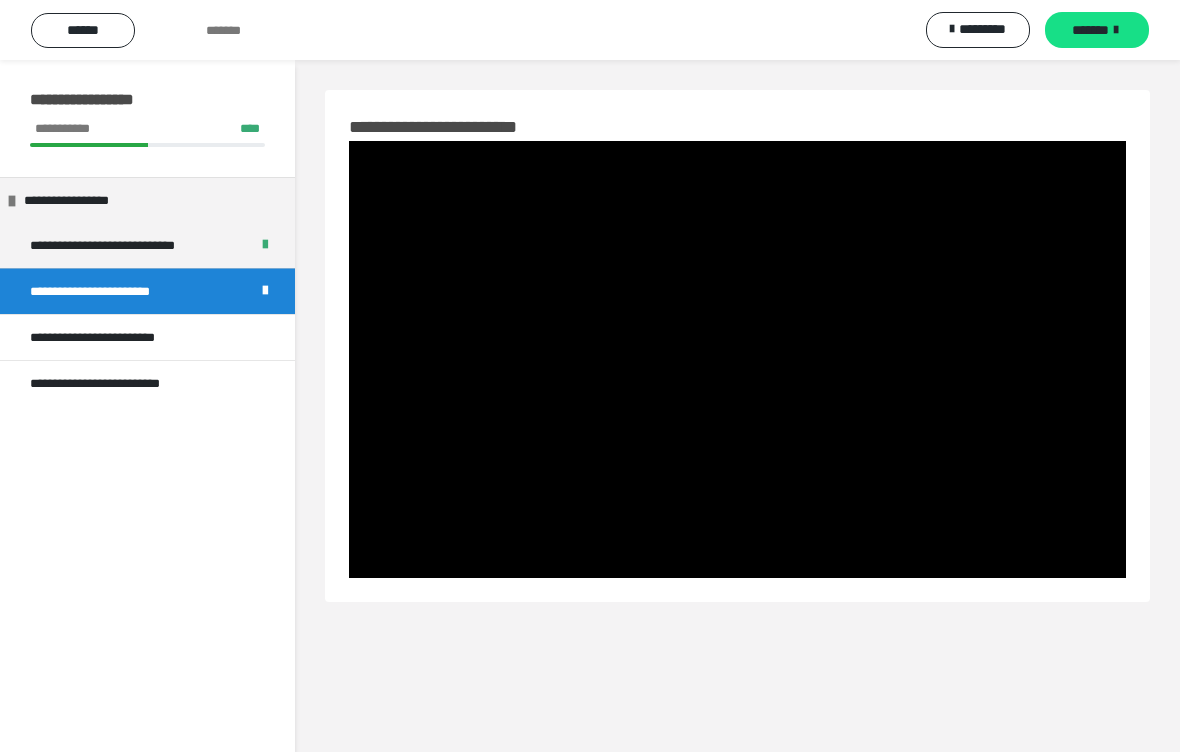 click at bounding box center (737, 359) 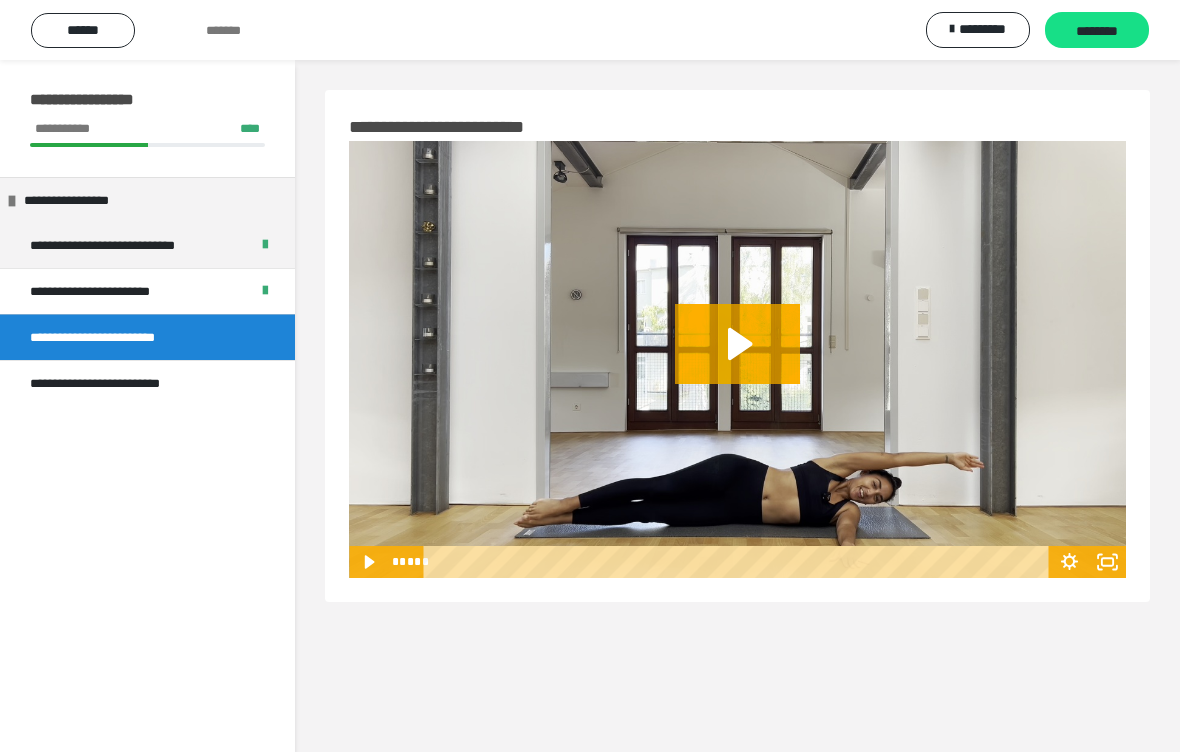 click 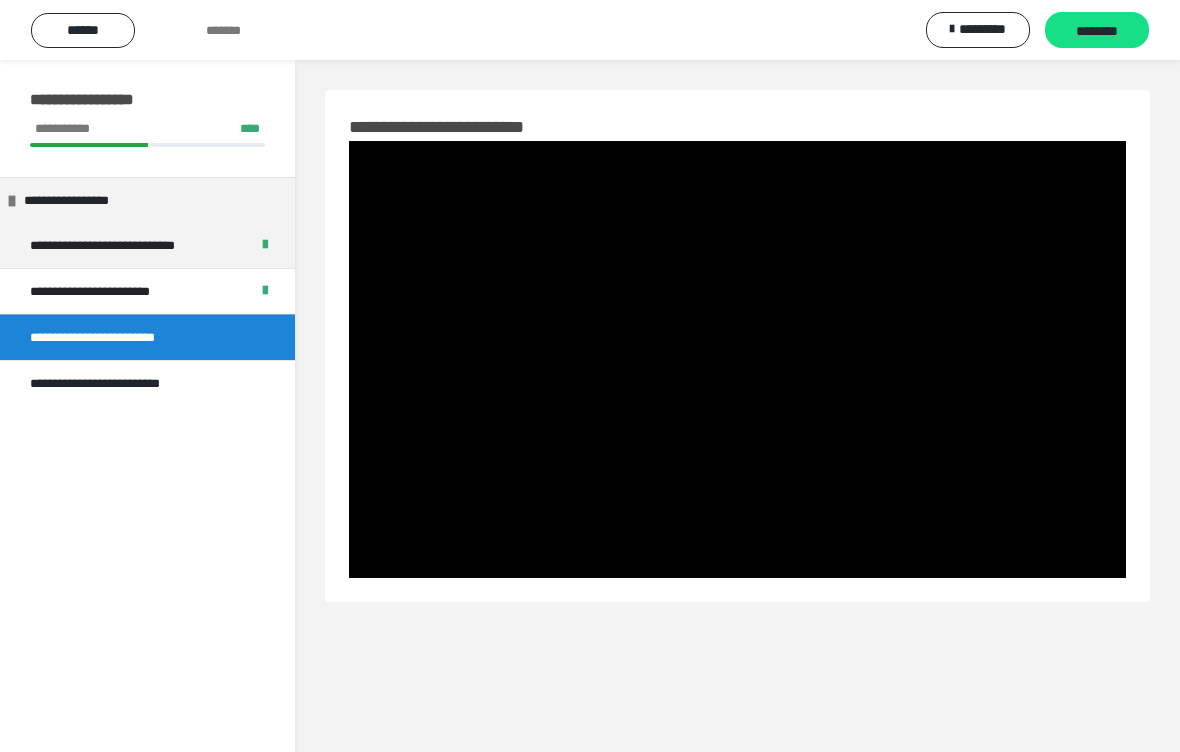 click on "******" at bounding box center [83, 30] 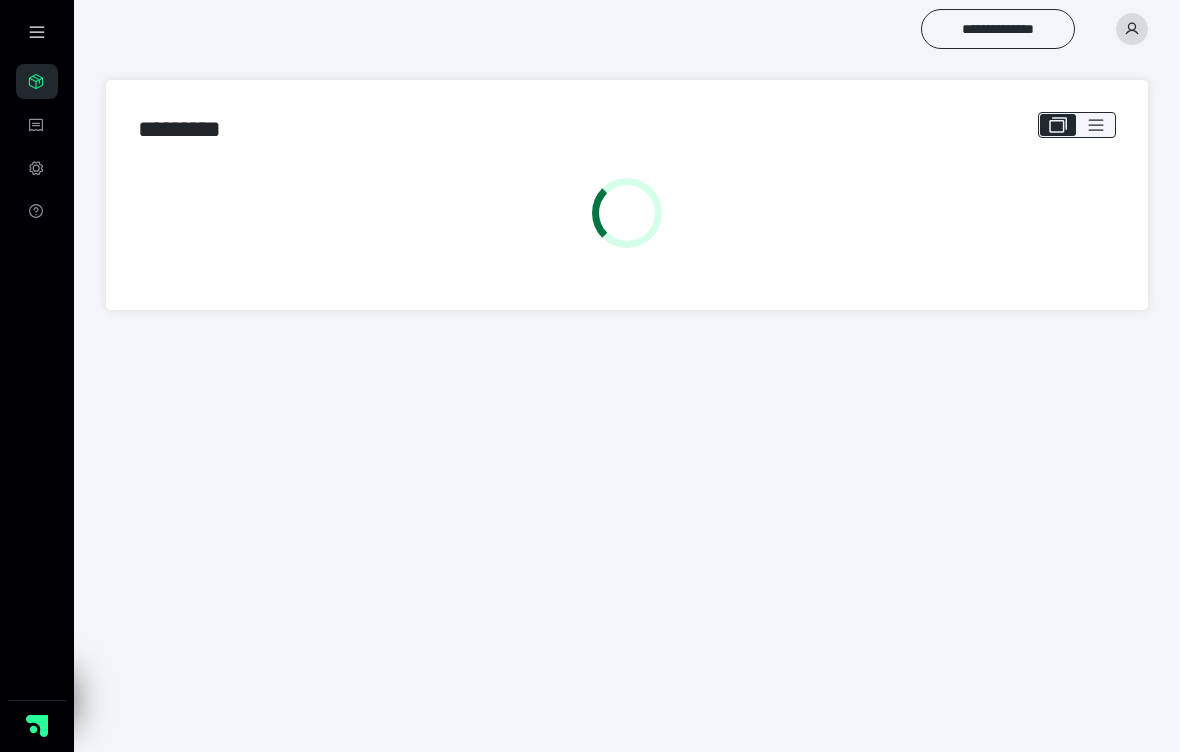 scroll, scrollTop: 0, scrollLeft: 0, axis: both 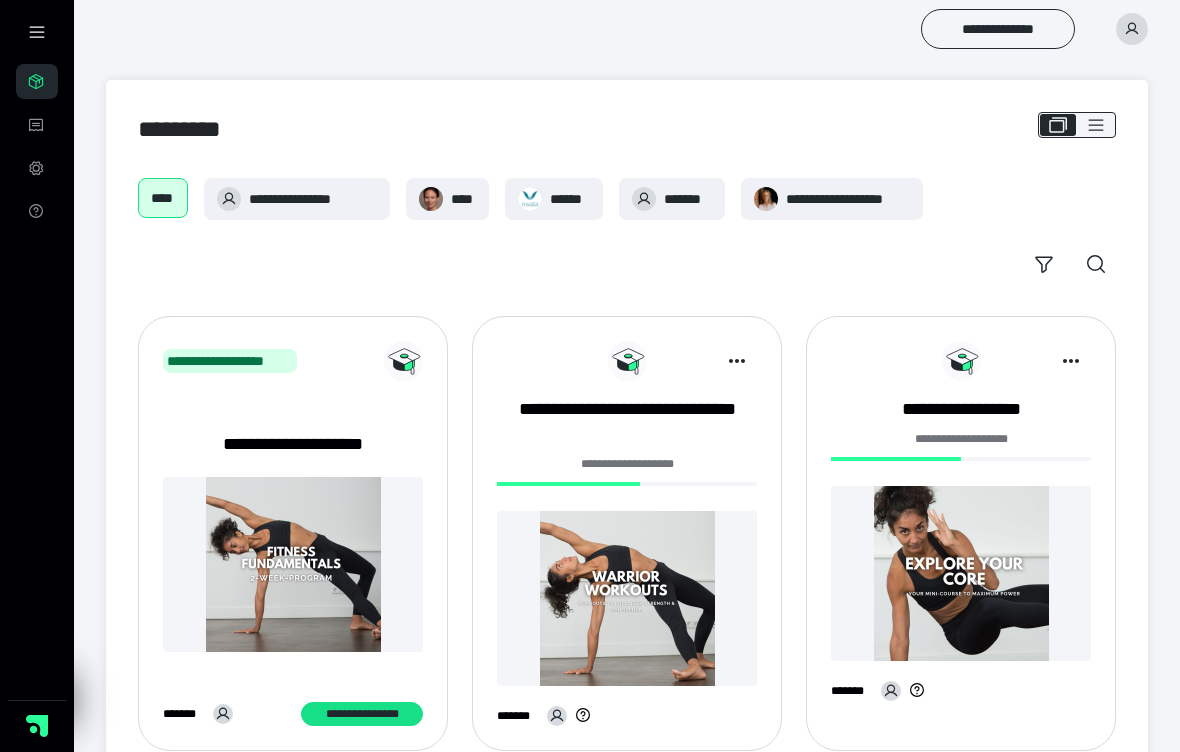 click at bounding box center [627, 598] 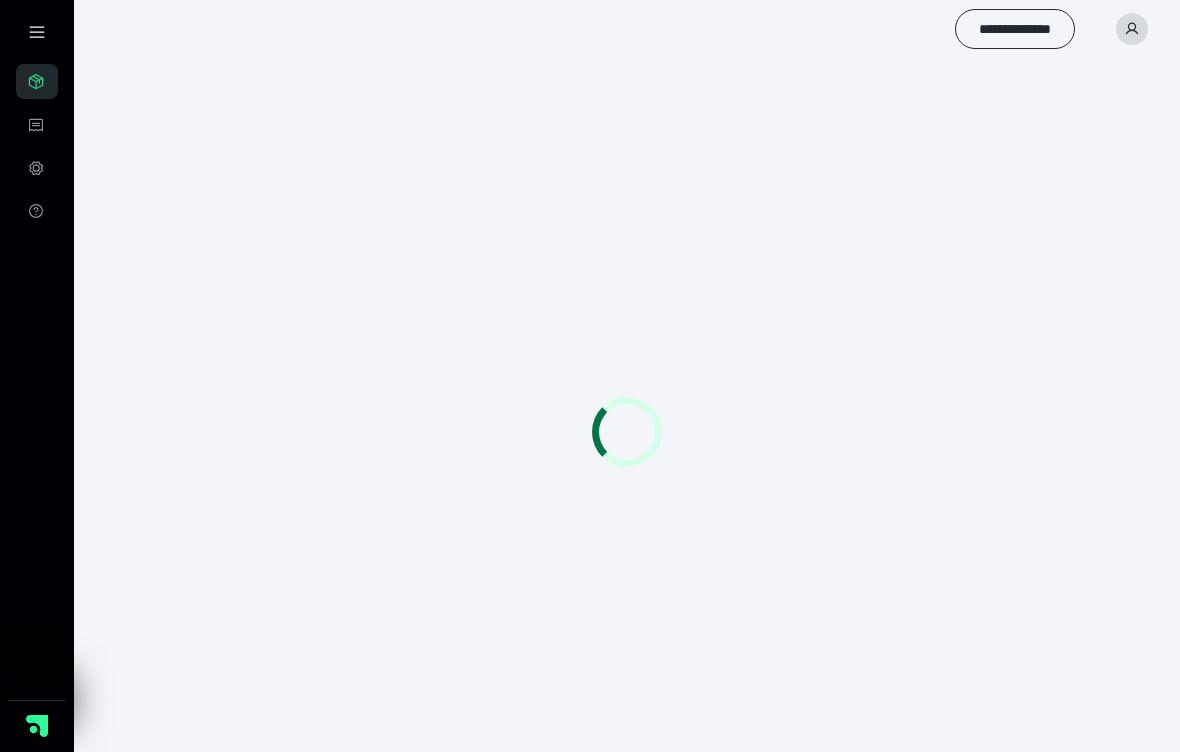 scroll, scrollTop: 0, scrollLeft: 0, axis: both 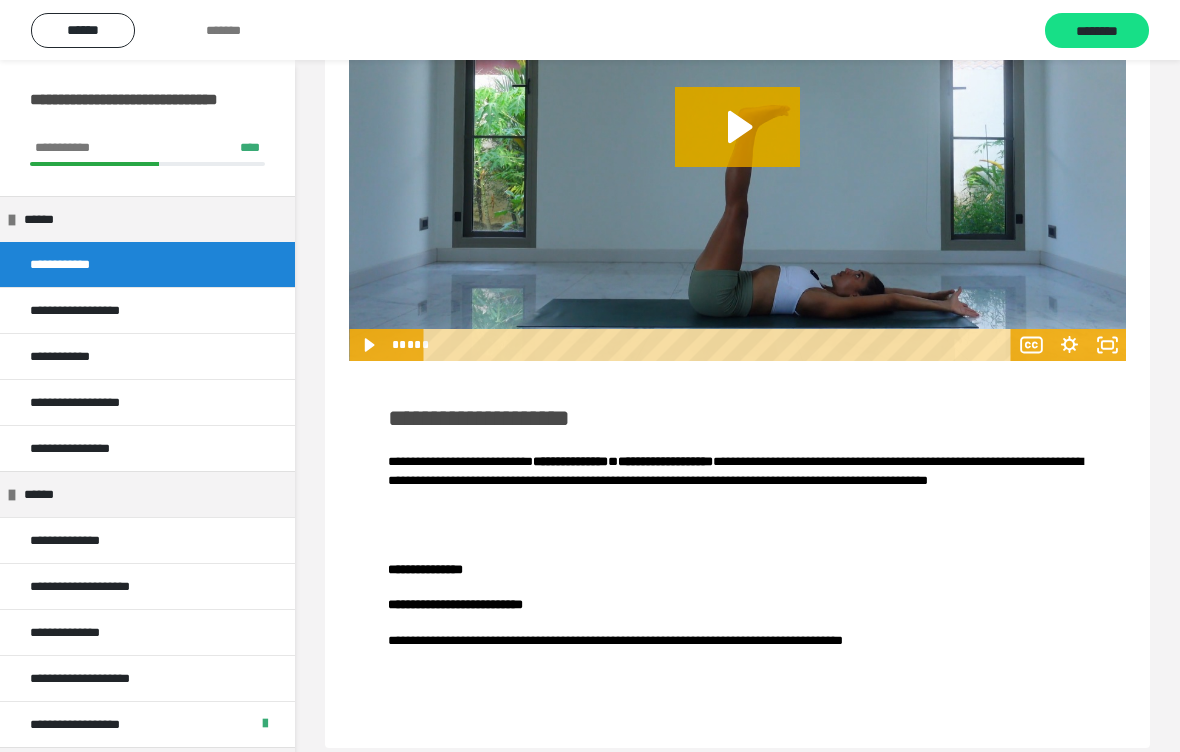 click at bounding box center (12, 495) 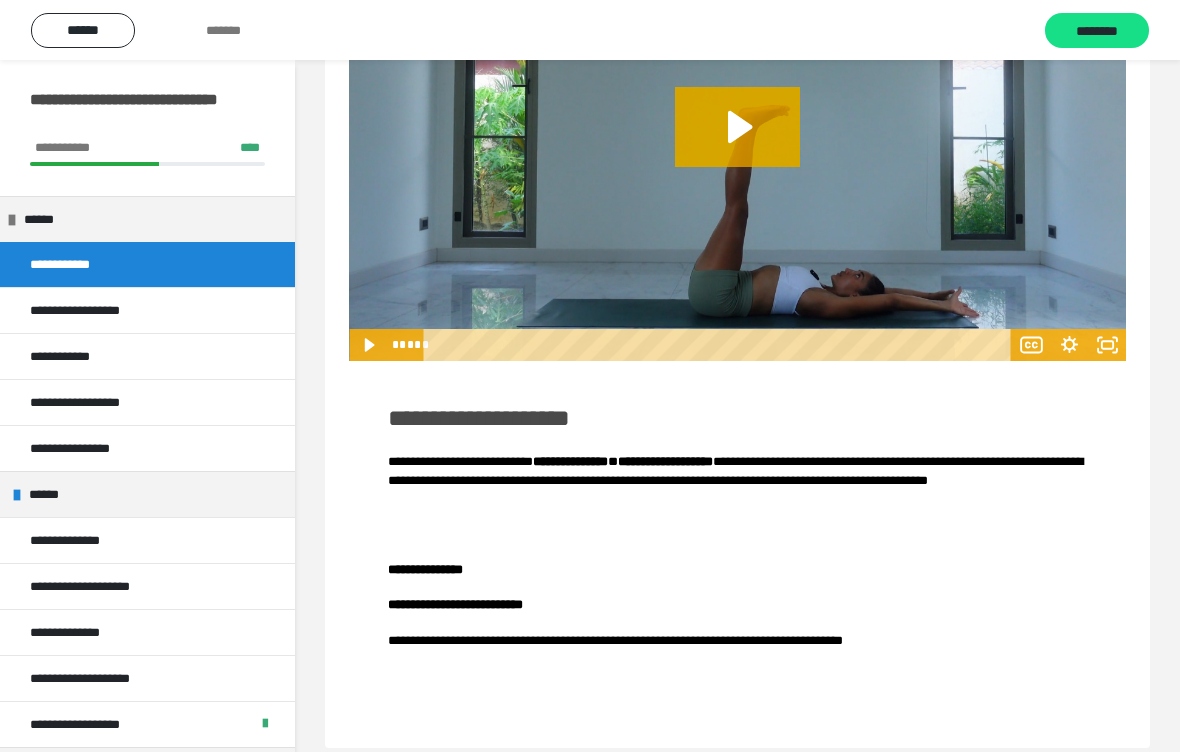 click at bounding box center [17, 495] 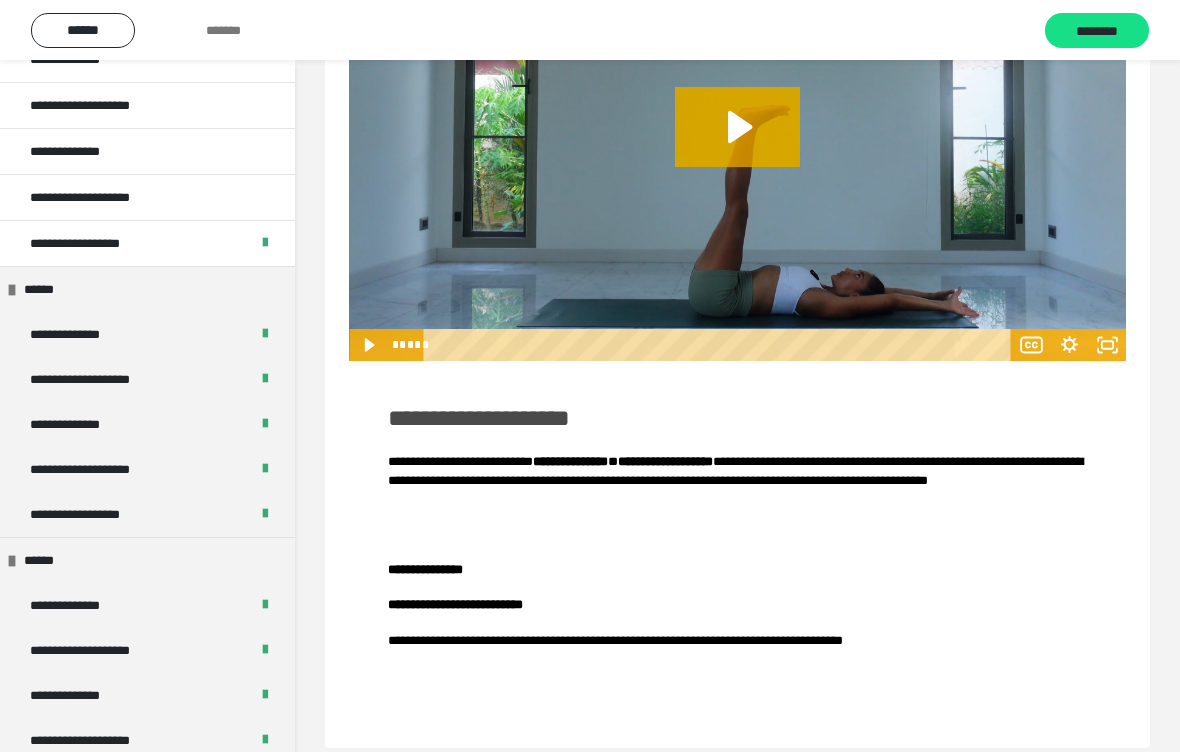 scroll, scrollTop: 486, scrollLeft: 0, axis: vertical 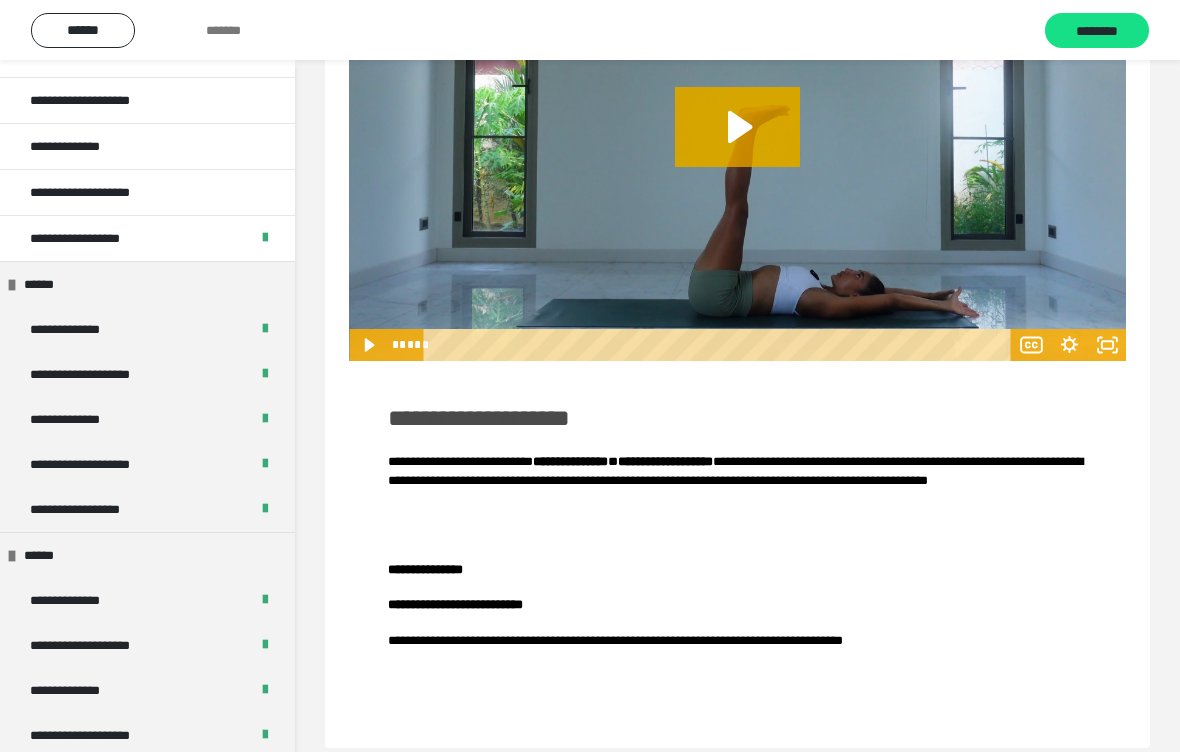 click on "**********" at bounding box center [80, 329] 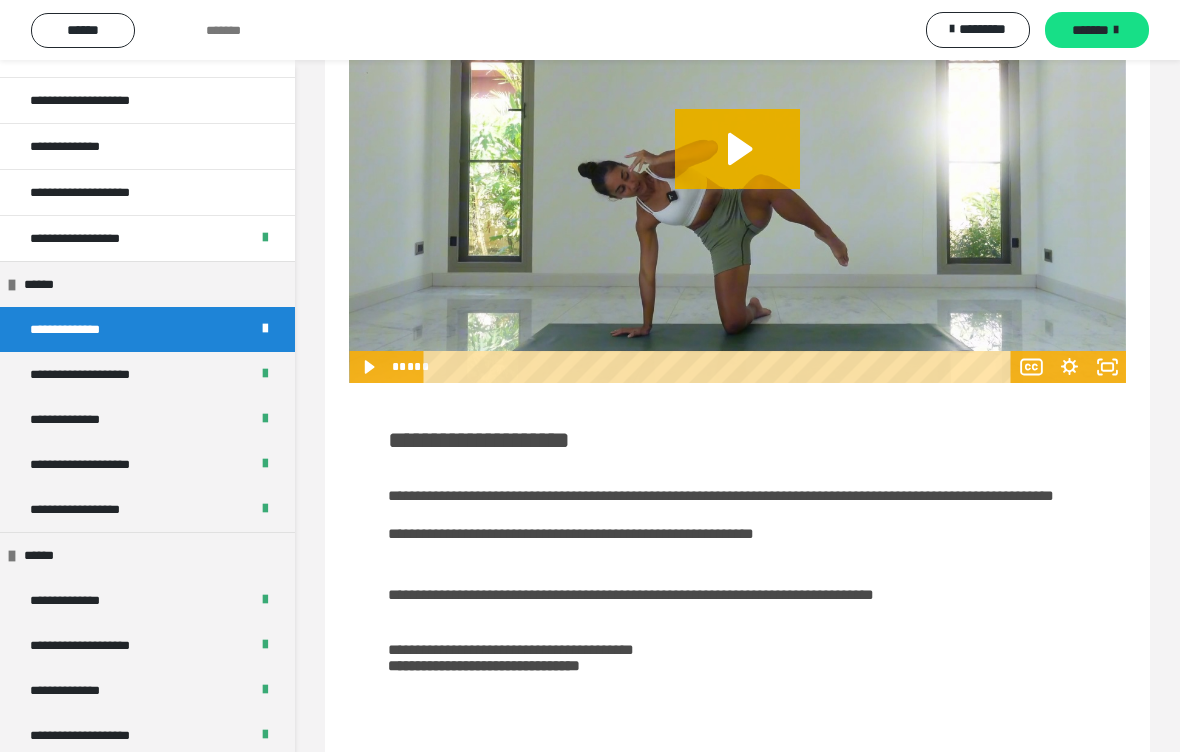 scroll, scrollTop: 194, scrollLeft: 0, axis: vertical 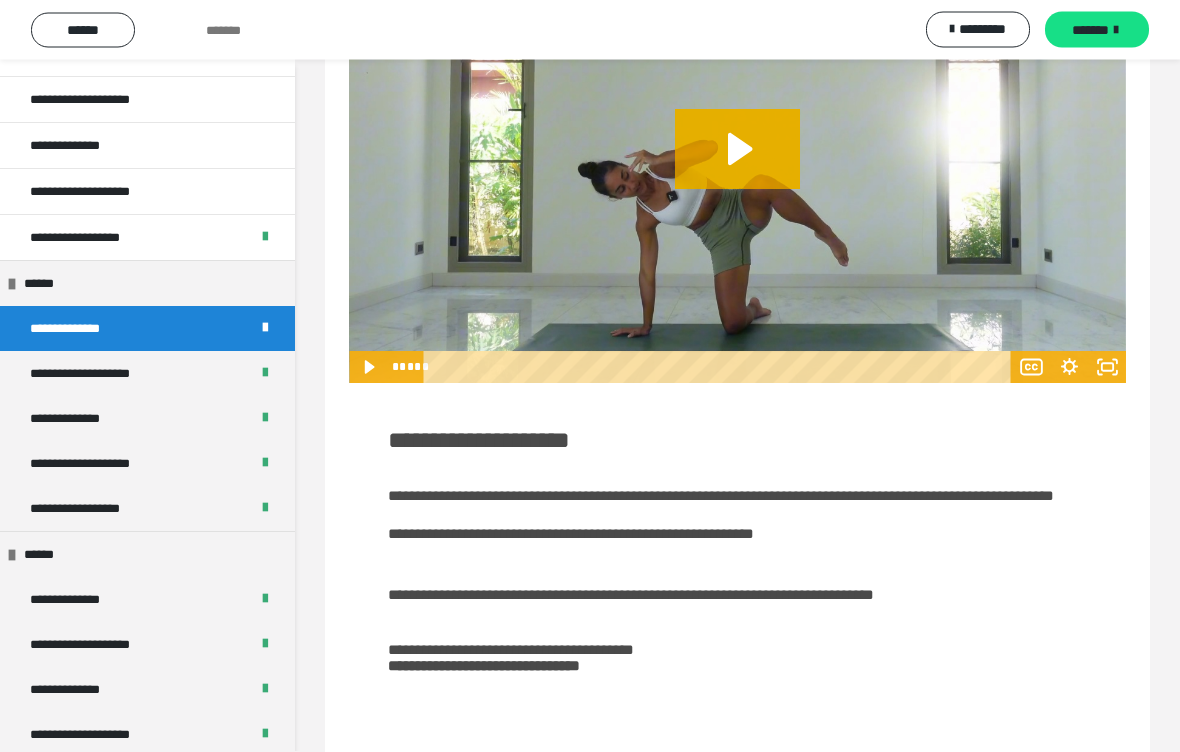 click 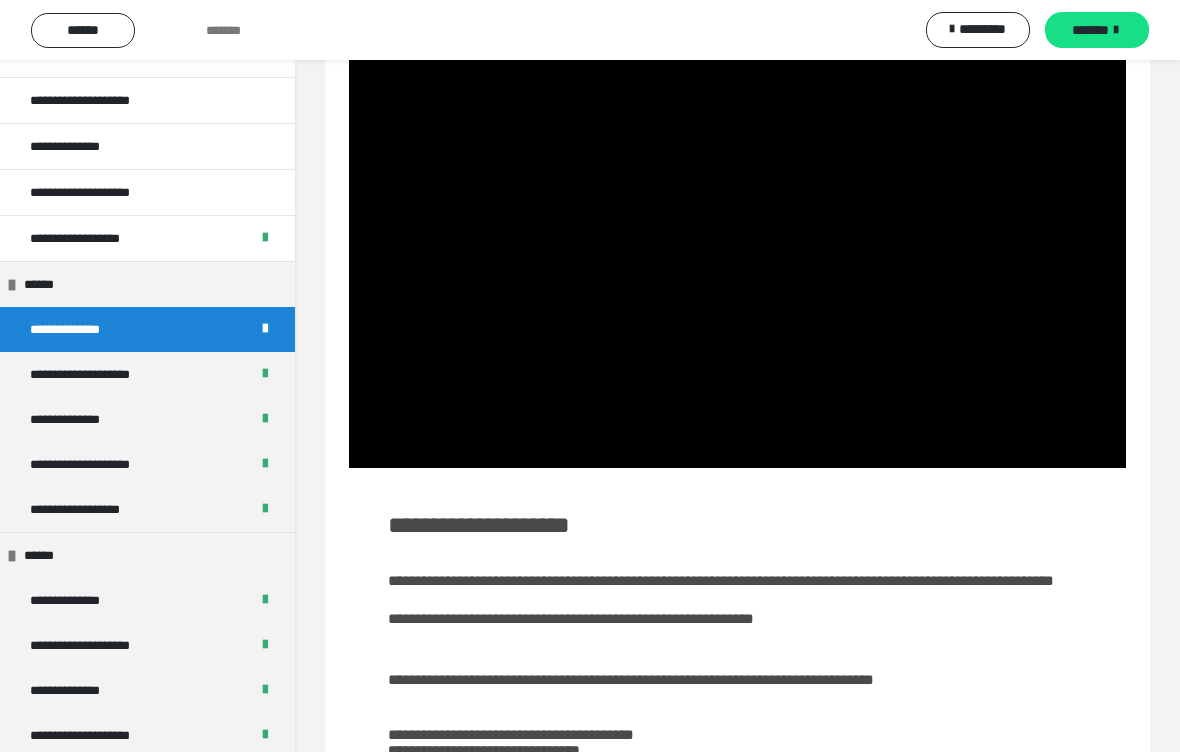 scroll, scrollTop: 109, scrollLeft: 0, axis: vertical 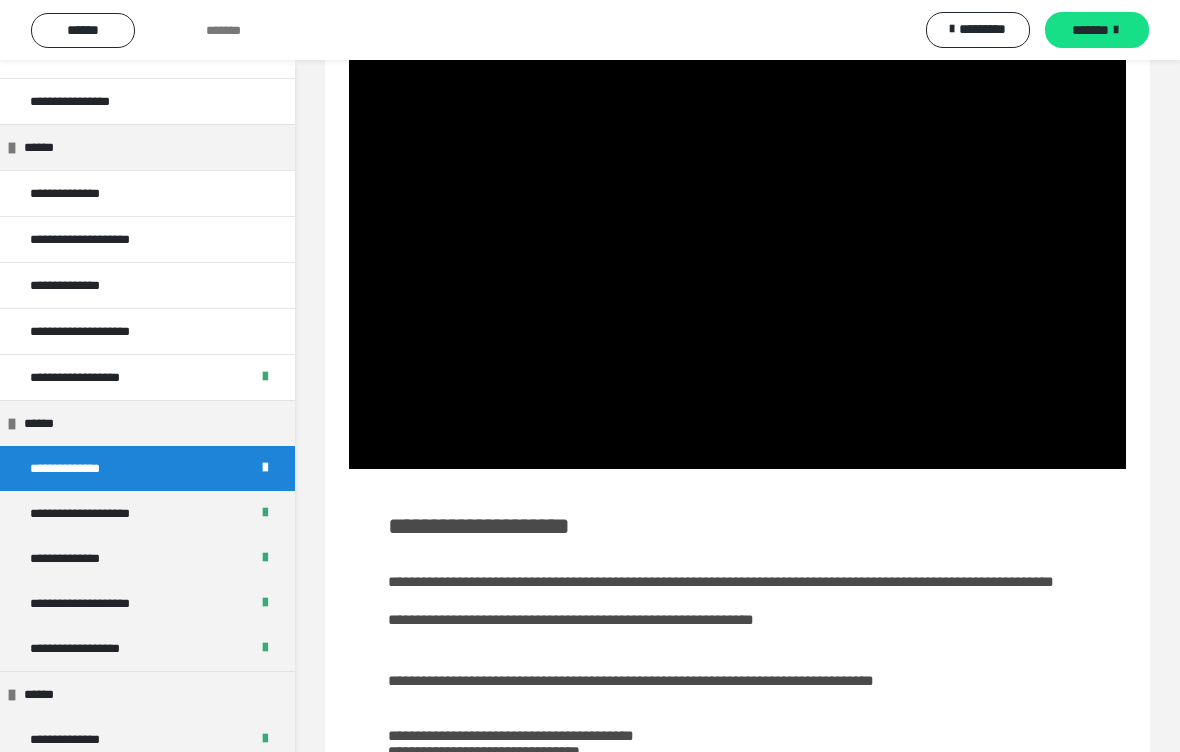 click on "**********" at bounding box center [80, 193] 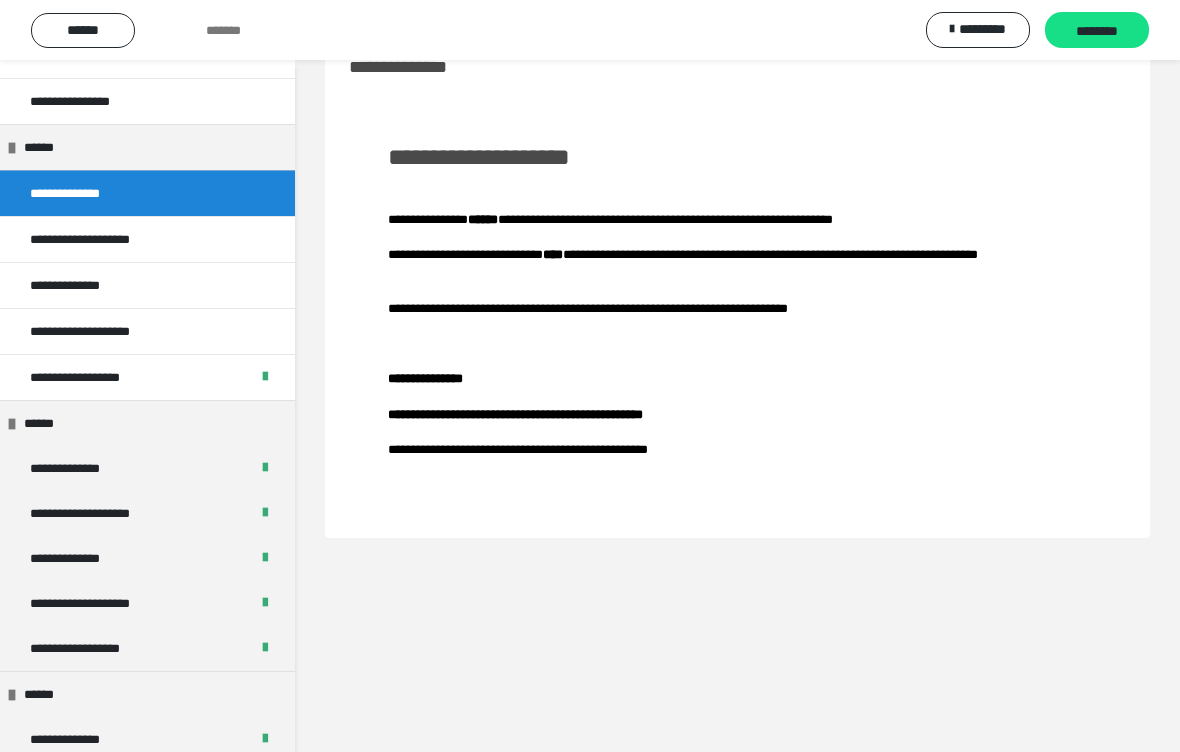 scroll, scrollTop: 35, scrollLeft: 0, axis: vertical 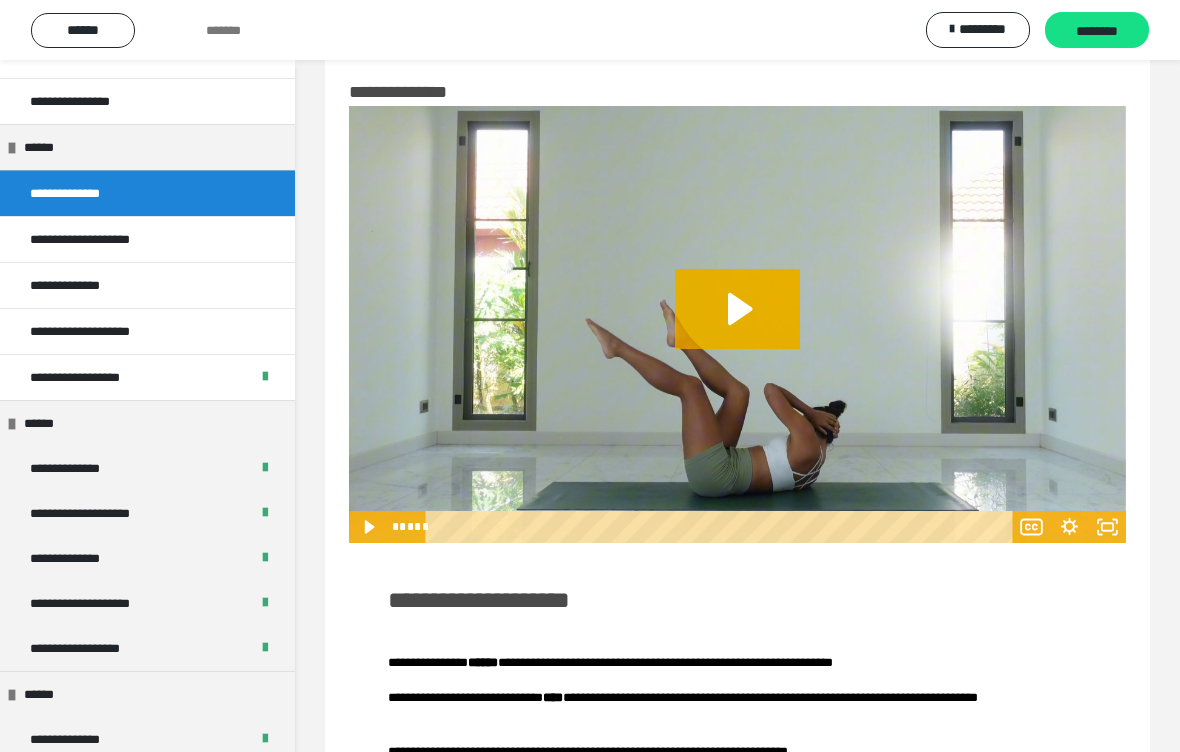 click 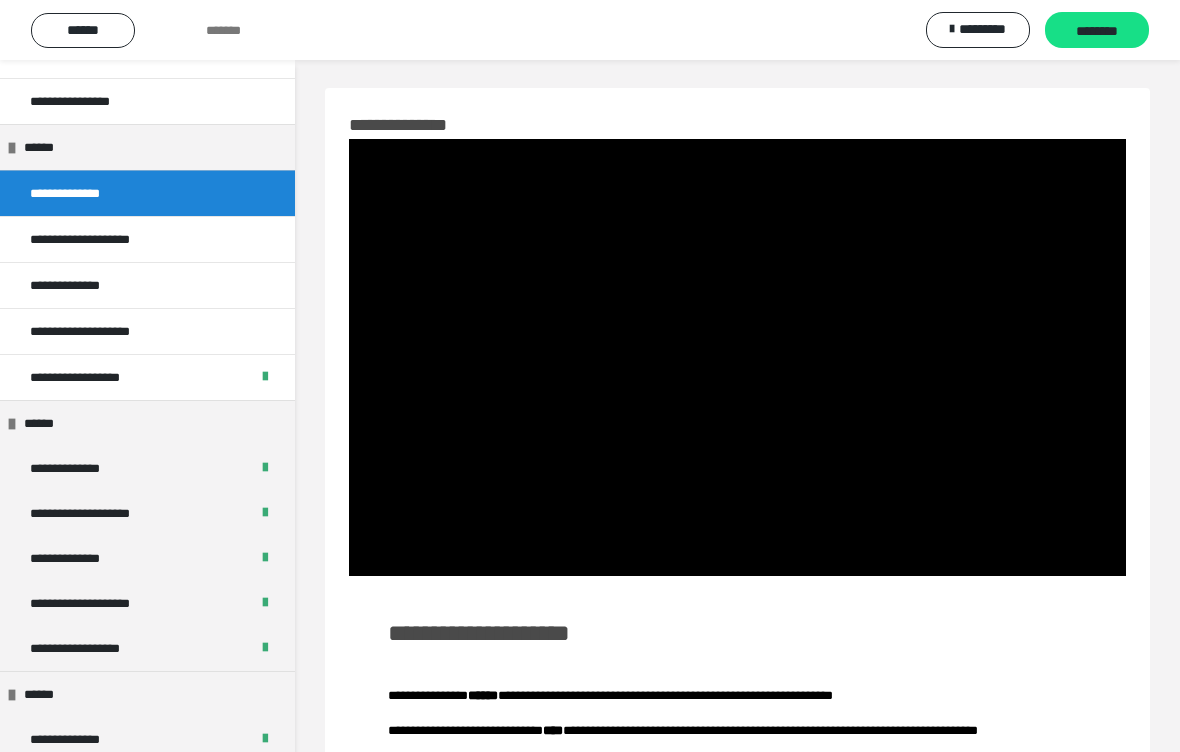 scroll, scrollTop: 23, scrollLeft: 0, axis: vertical 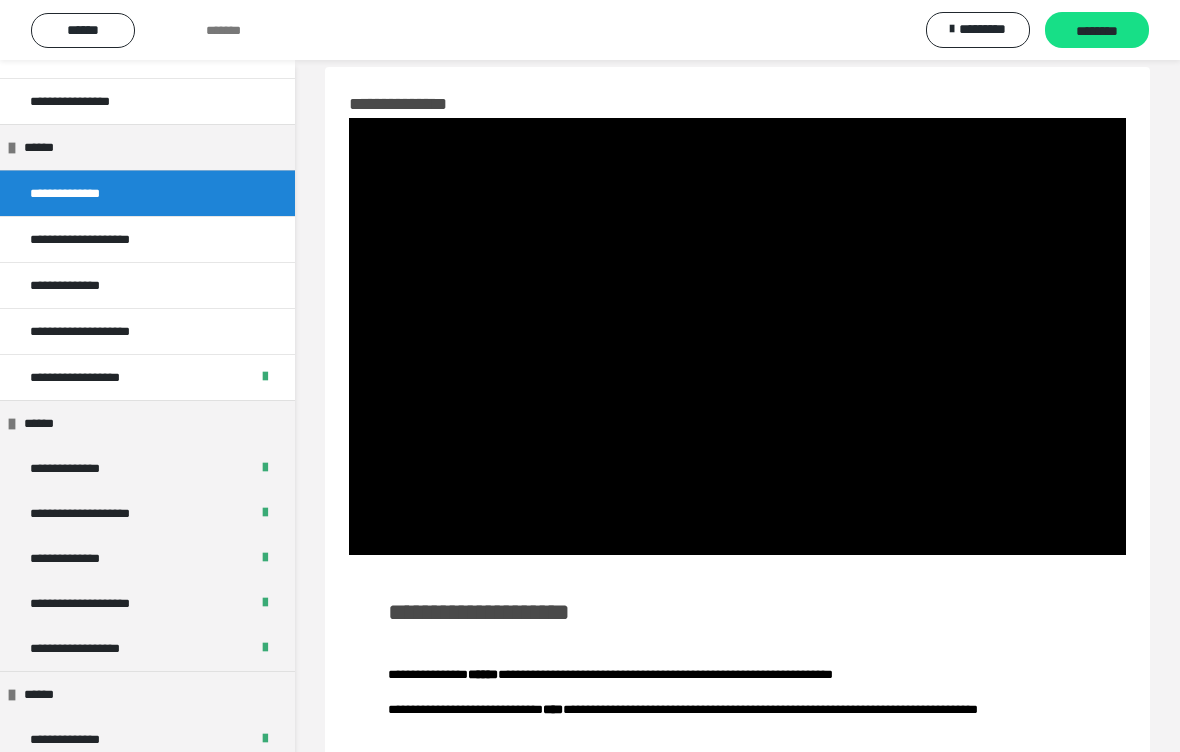 click at bounding box center (737, 336) 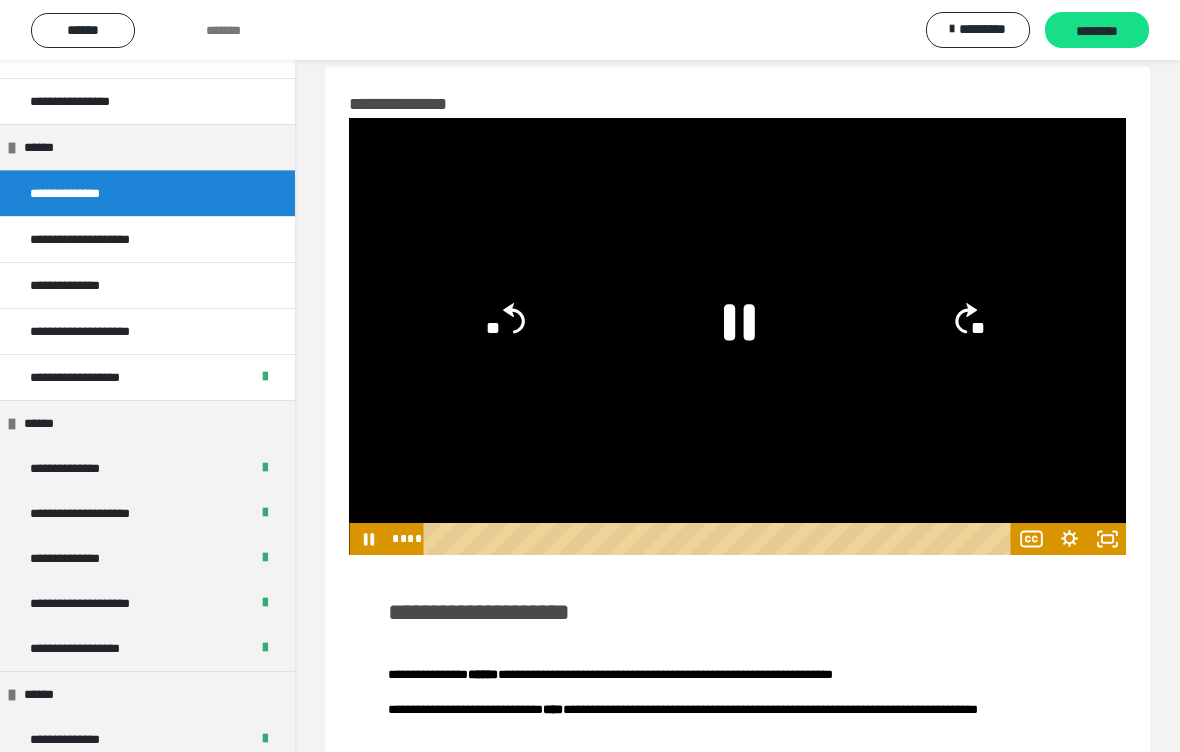 click on "**" 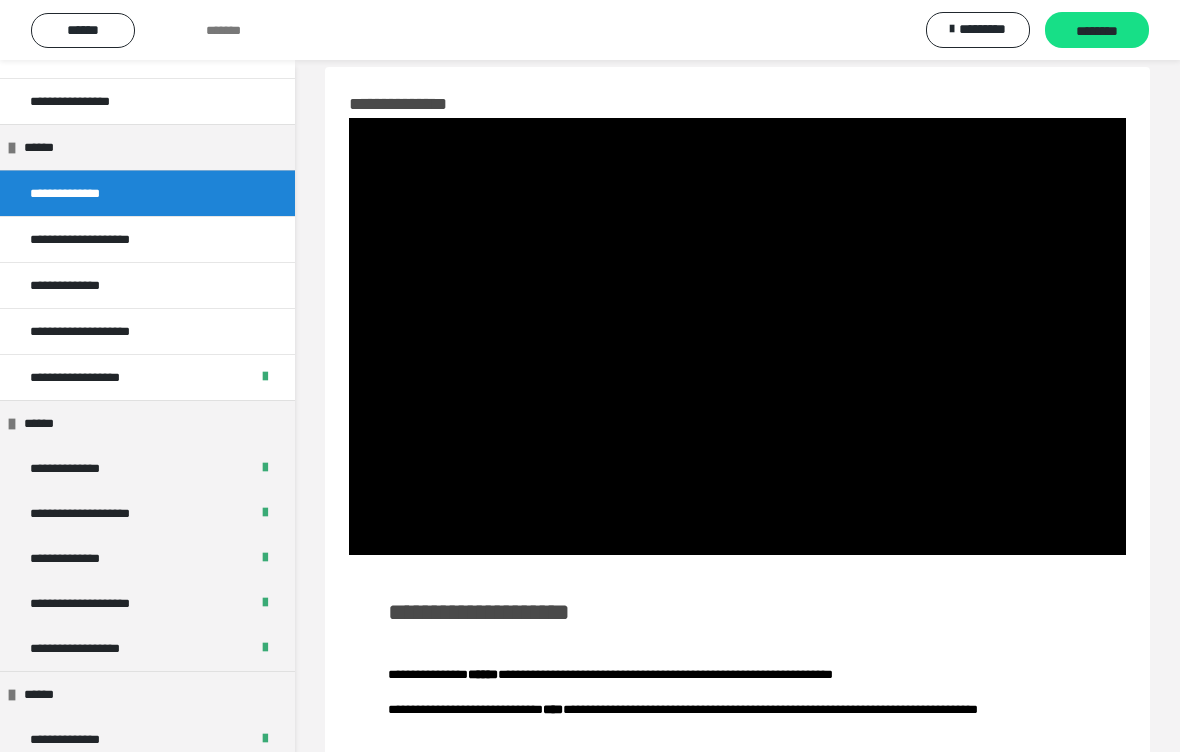 click at bounding box center [737, 336] 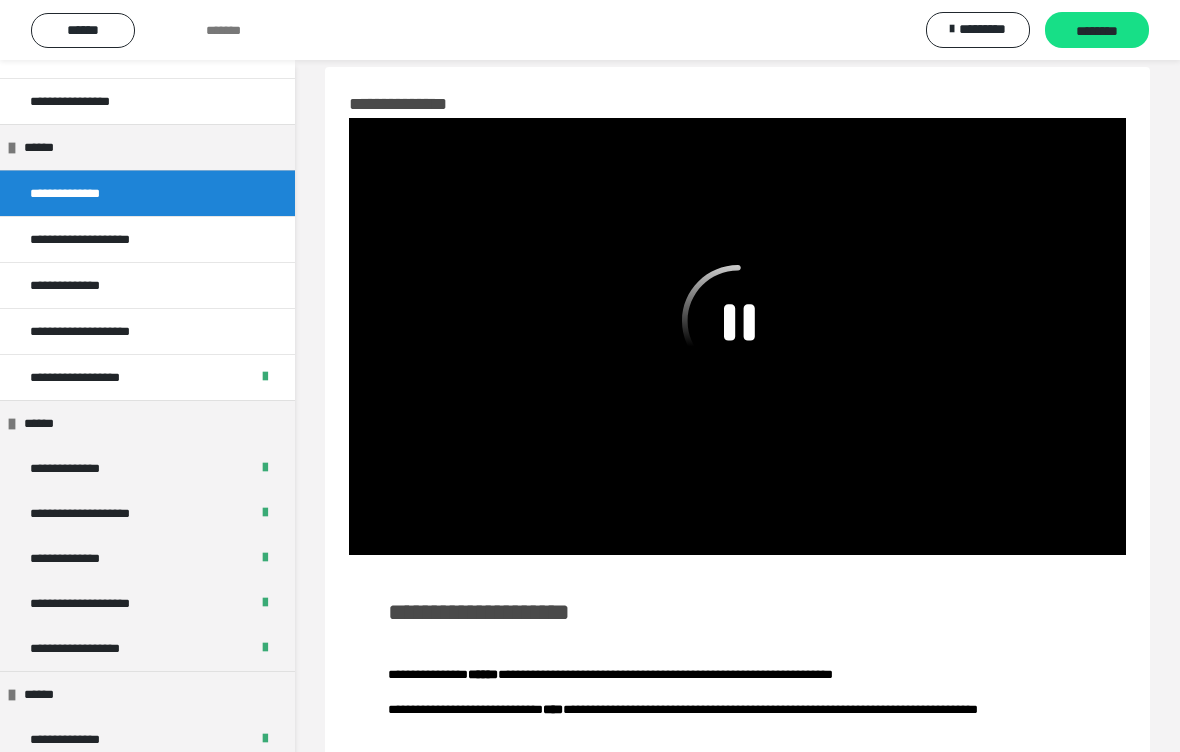 click 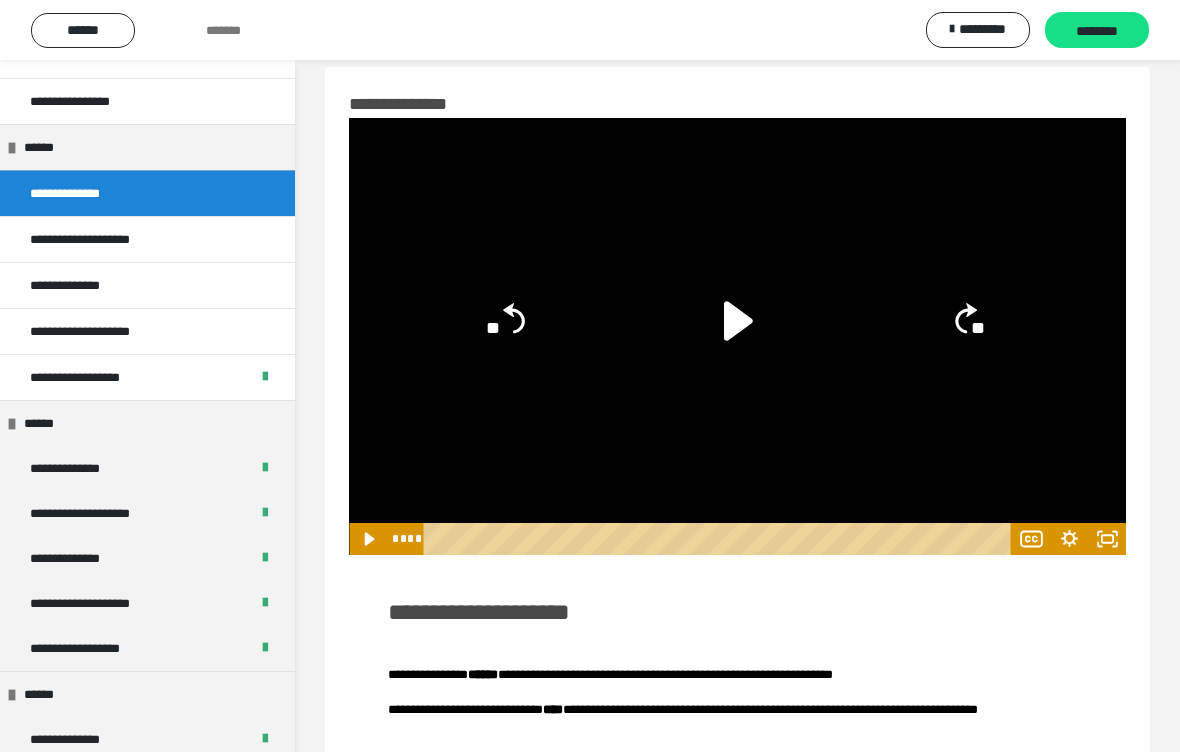 click 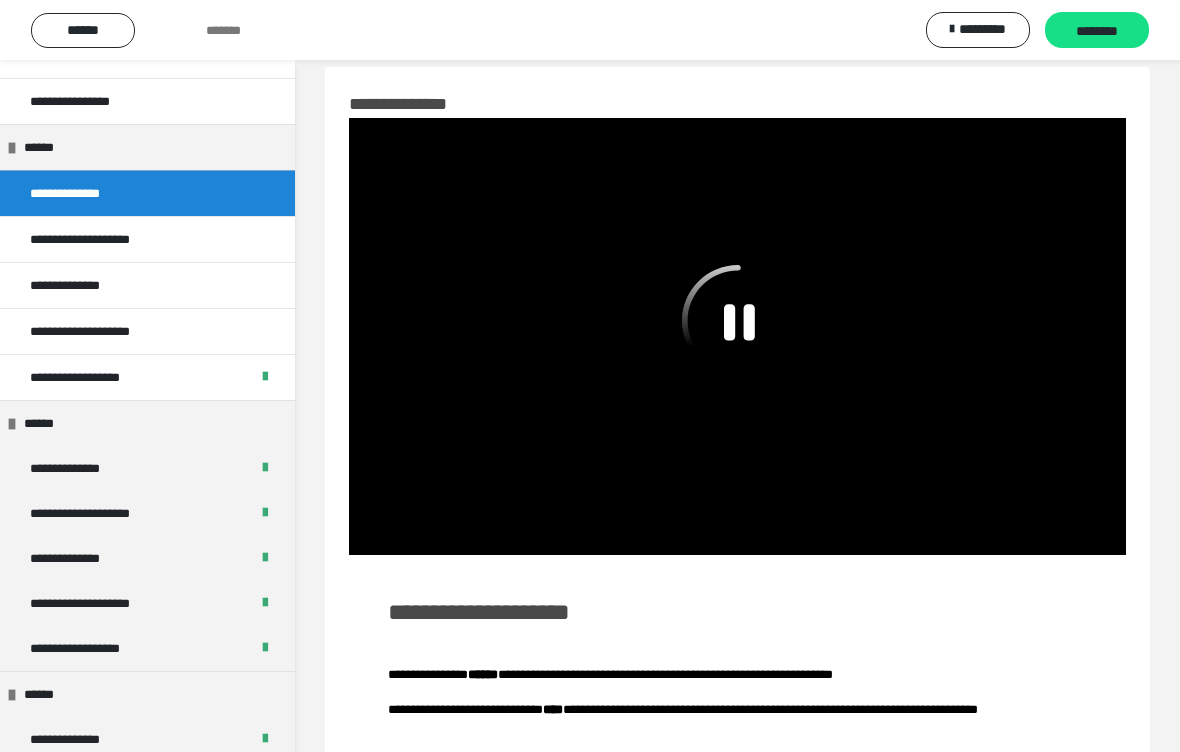 click 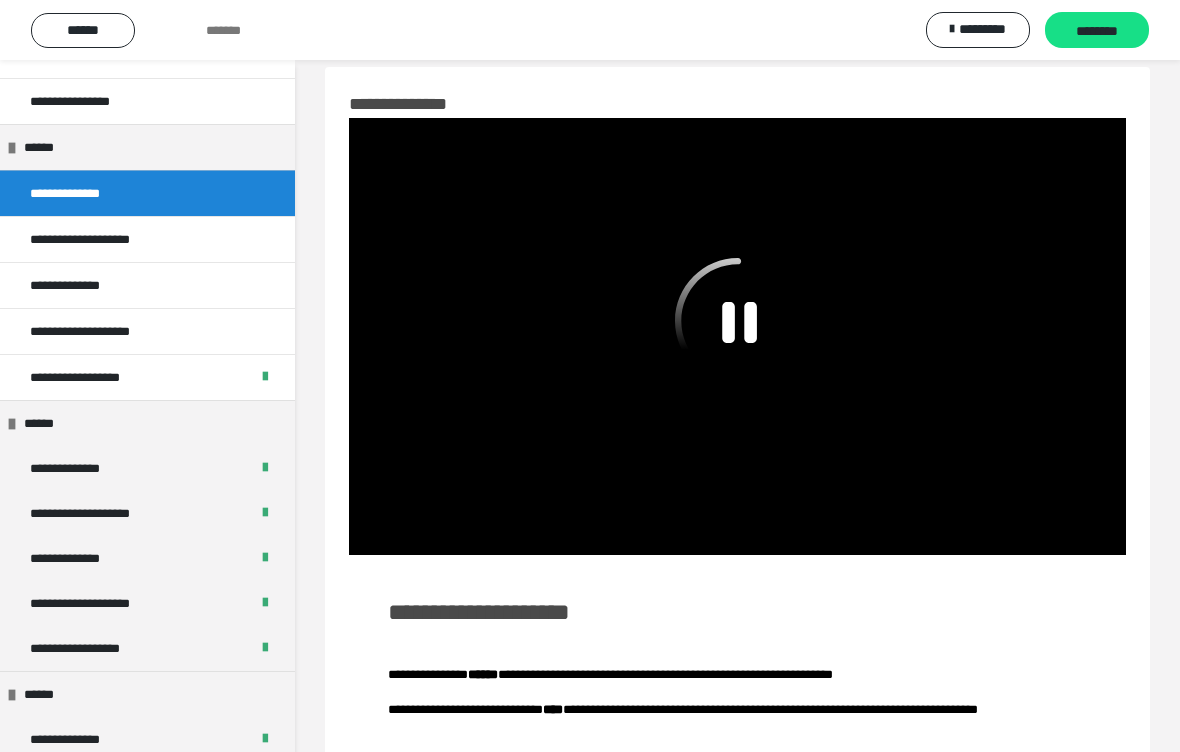 click 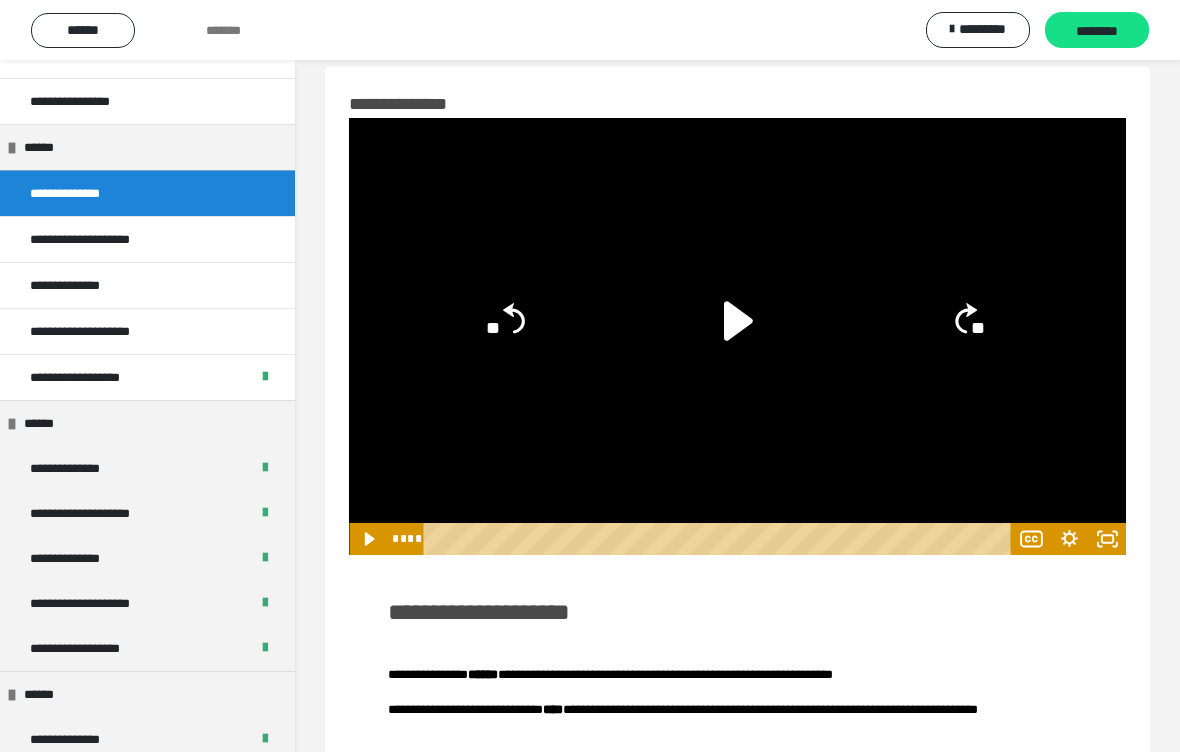 click 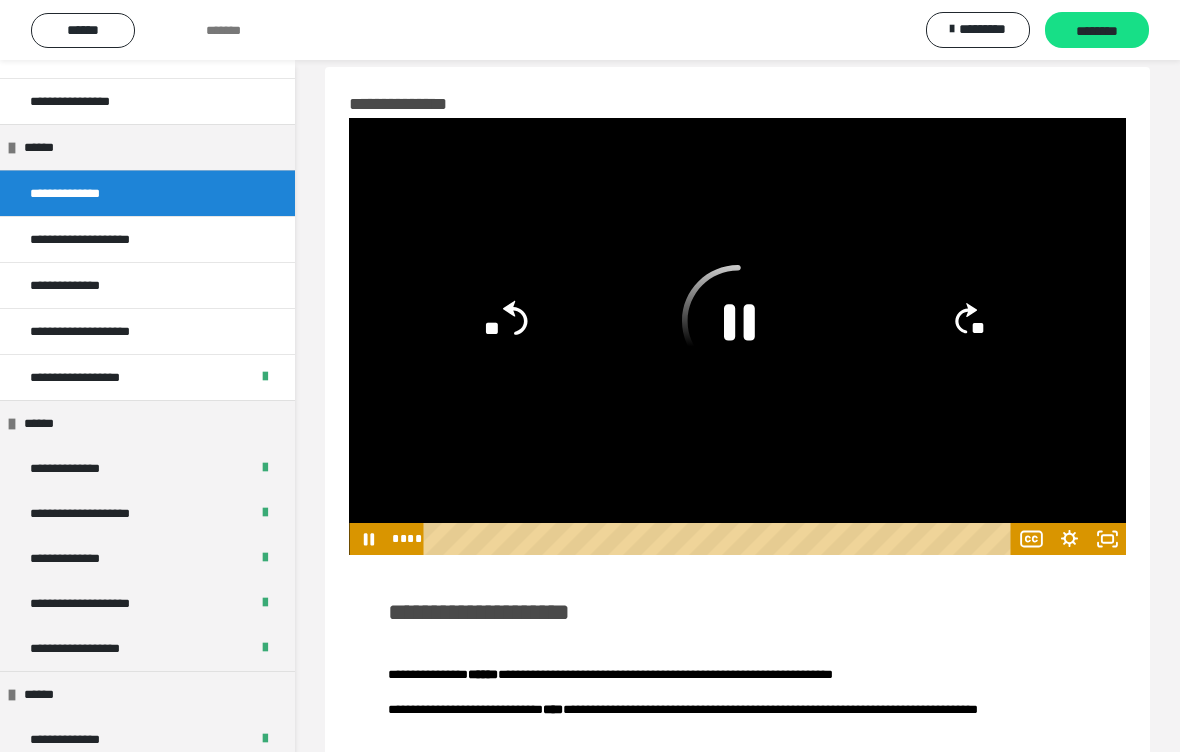 click on "**" 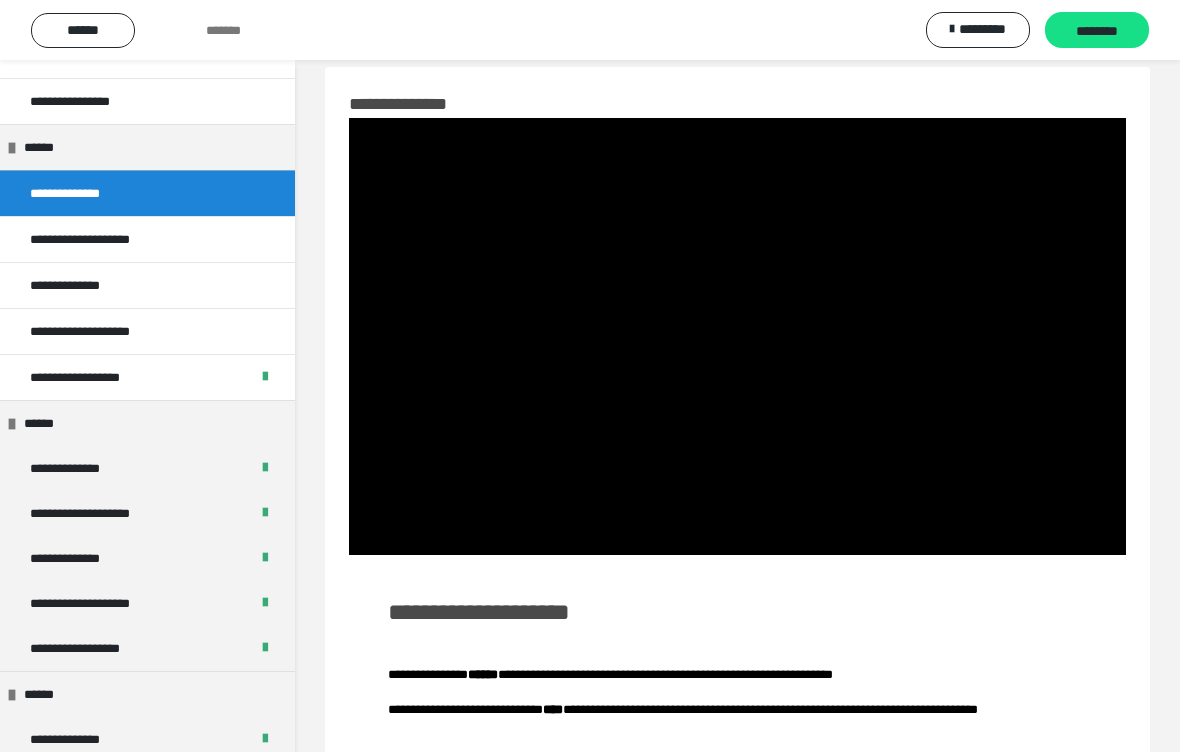 click at bounding box center (737, 336) 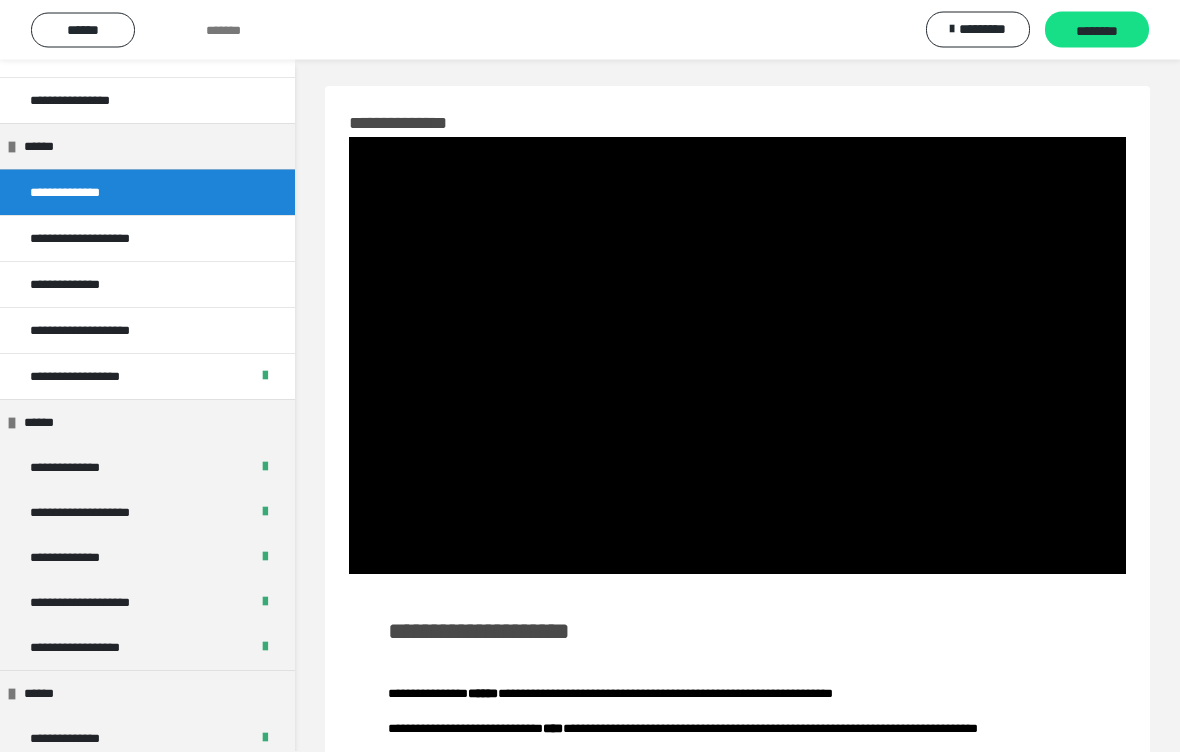 scroll, scrollTop: 0, scrollLeft: 0, axis: both 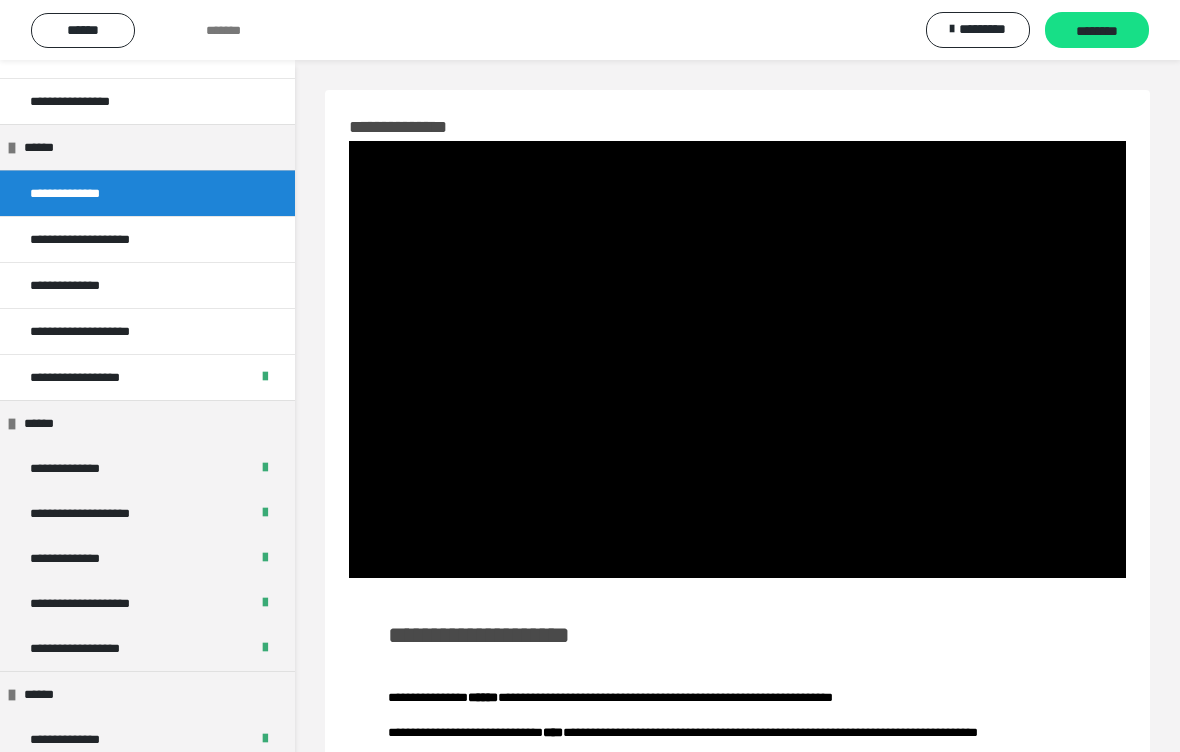 click at bounding box center (737, 359) 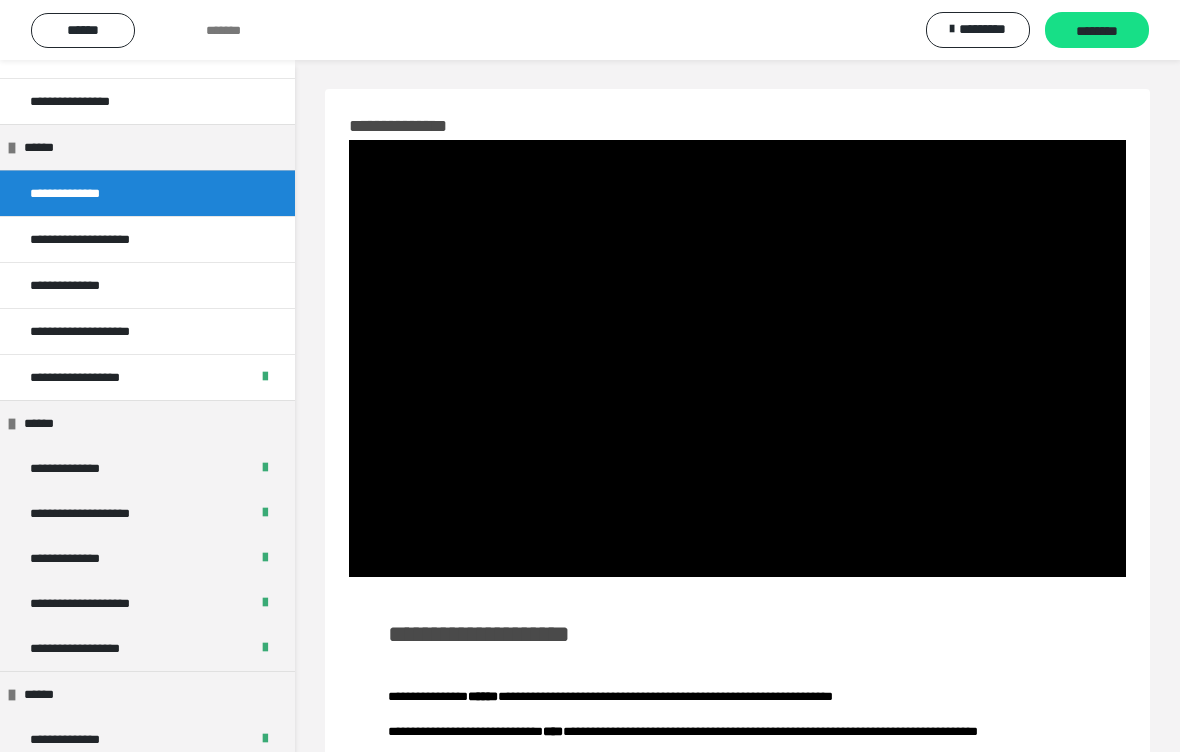 scroll, scrollTop: 4, scrollLeft: 0, axis: vertical 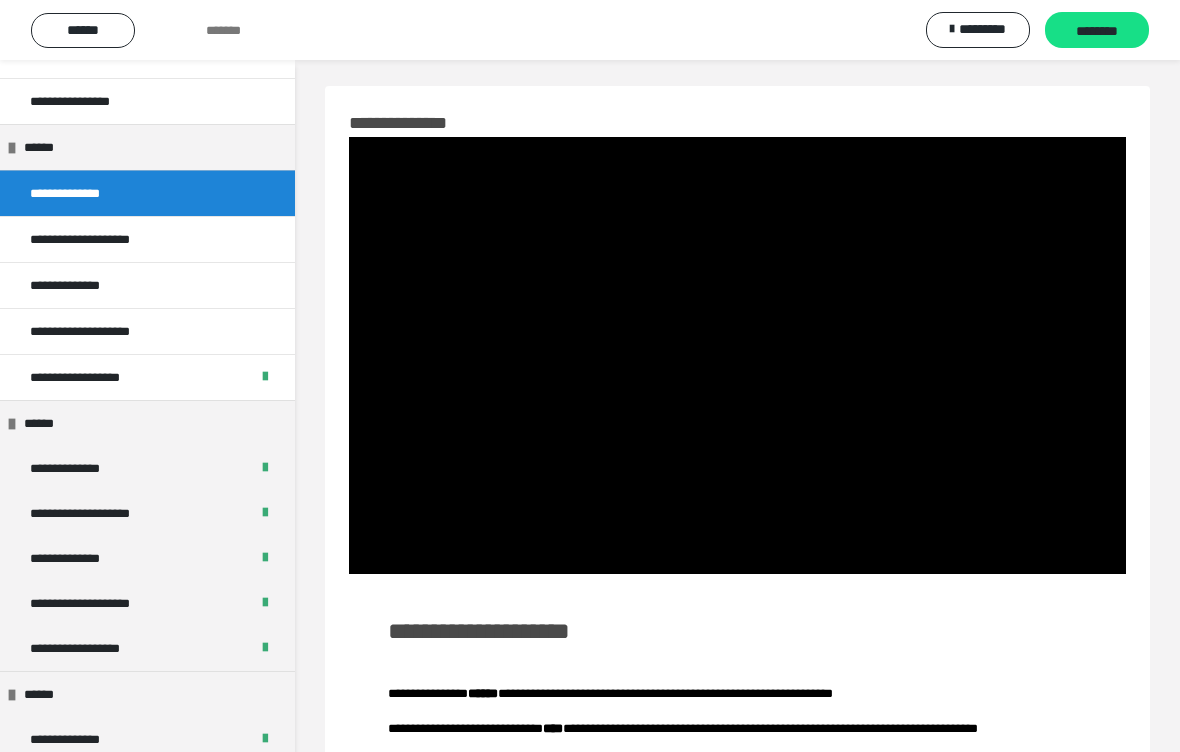 click on "********" at bounding box center [1097, 31] 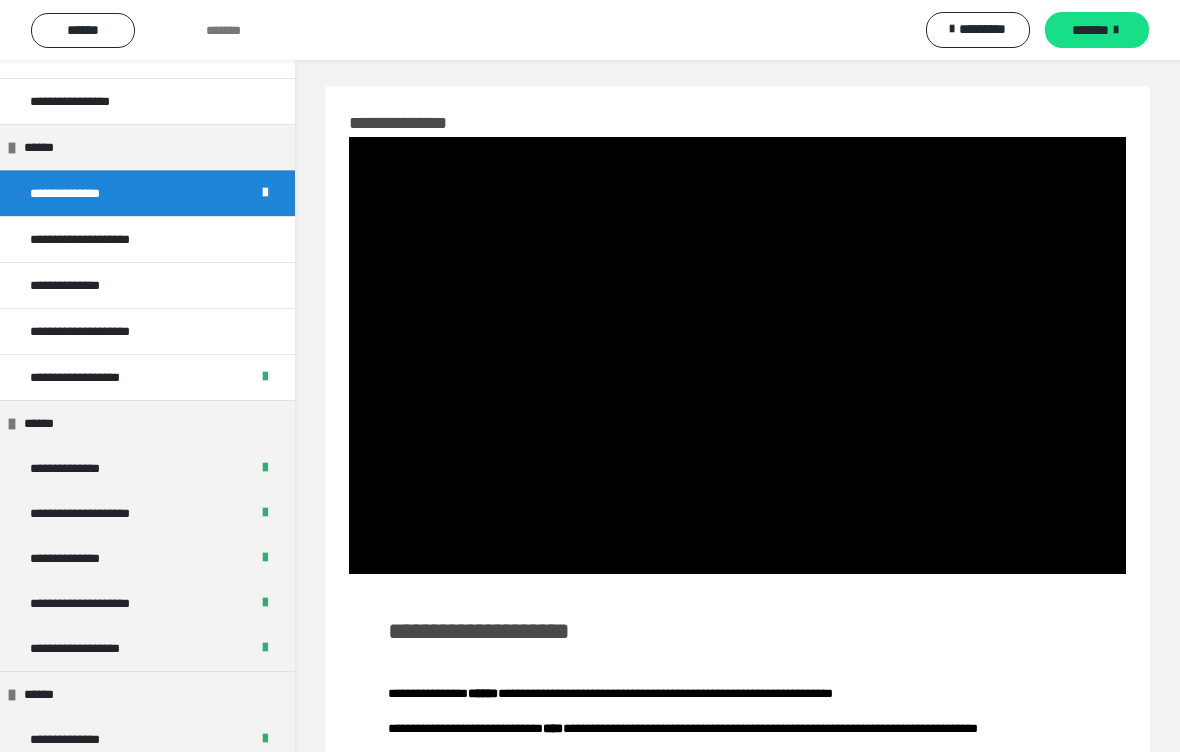 click on "**********" at bounding box center (104, 239) 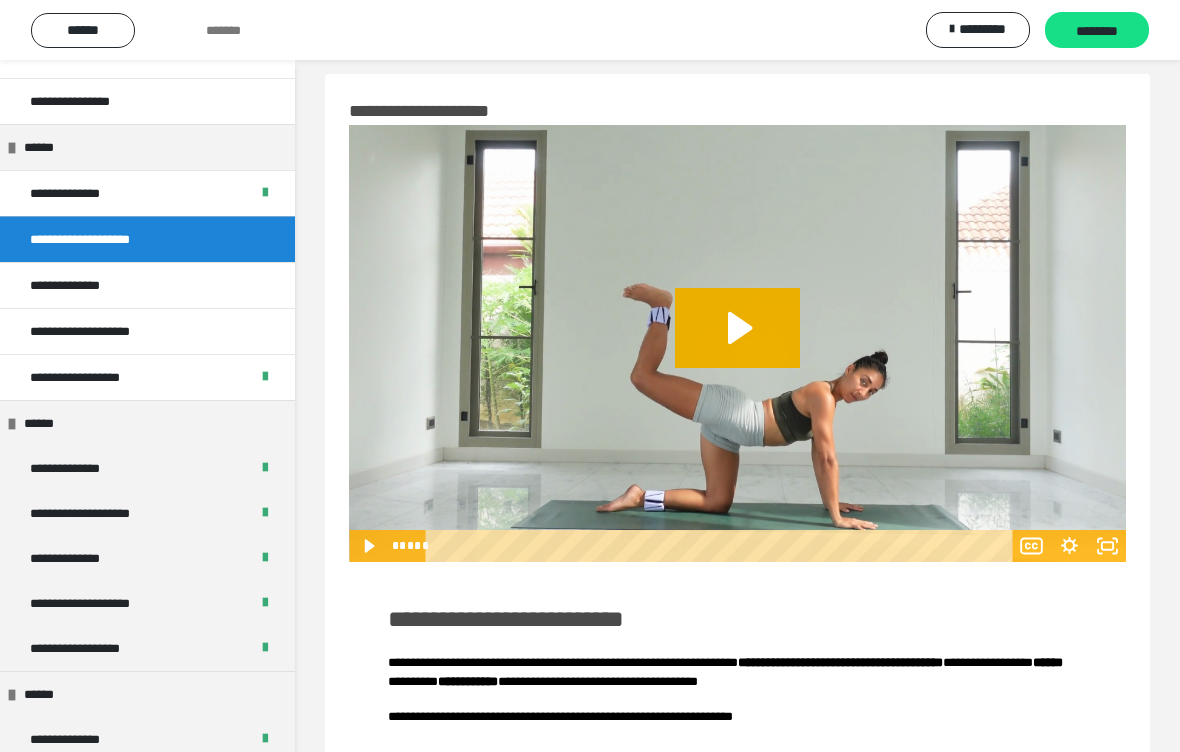 scroll, scrollTop: 0, scrollLeft: 0, axis: both 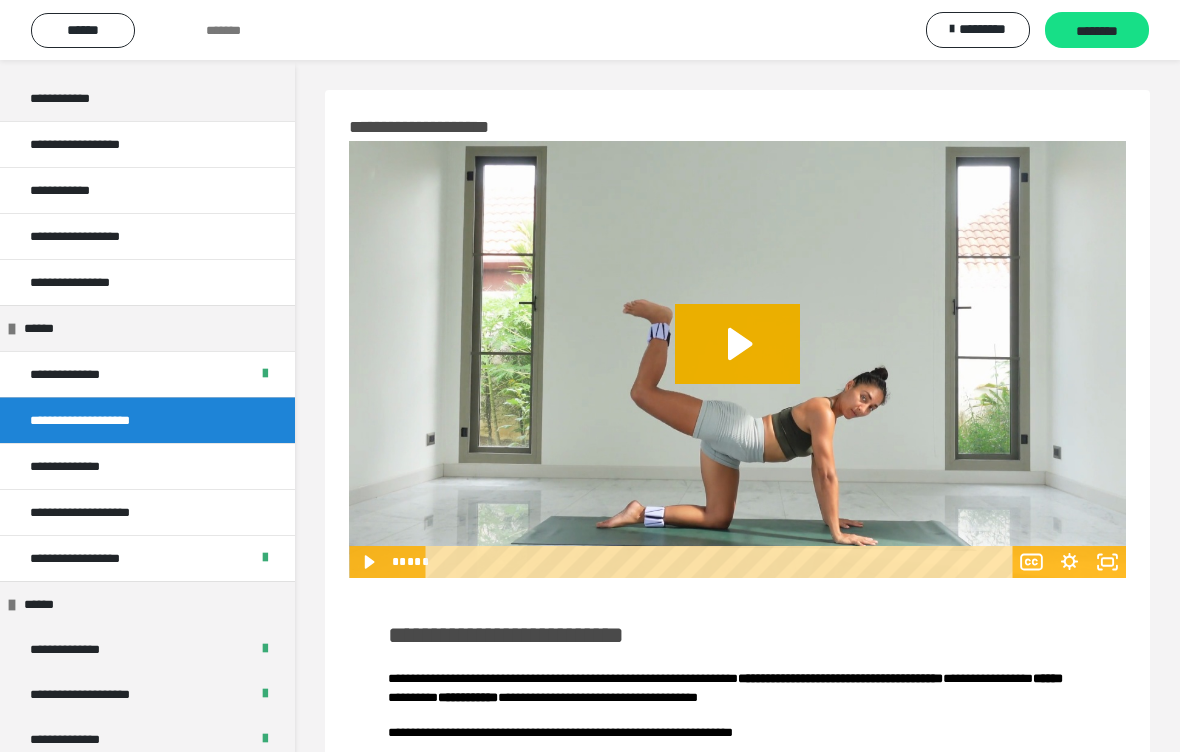 click on "**********" at bounding box center [81, 466] 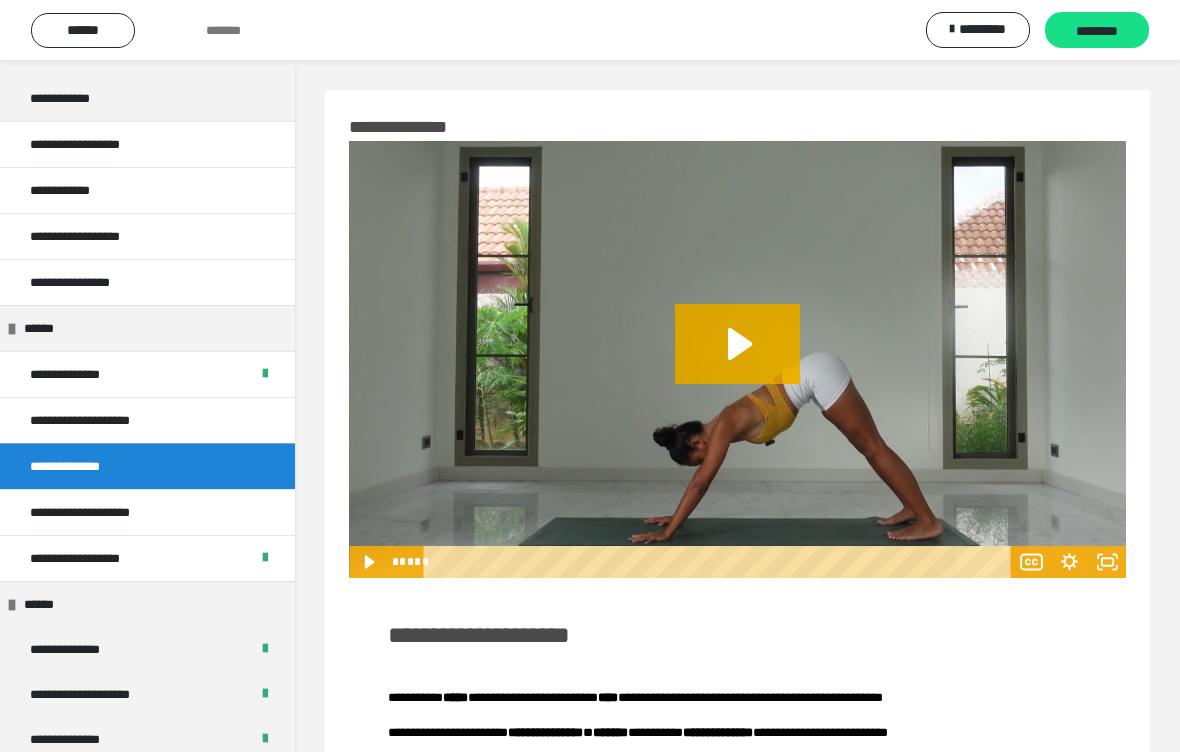 click on "**********" at bounding box center [104, 512] 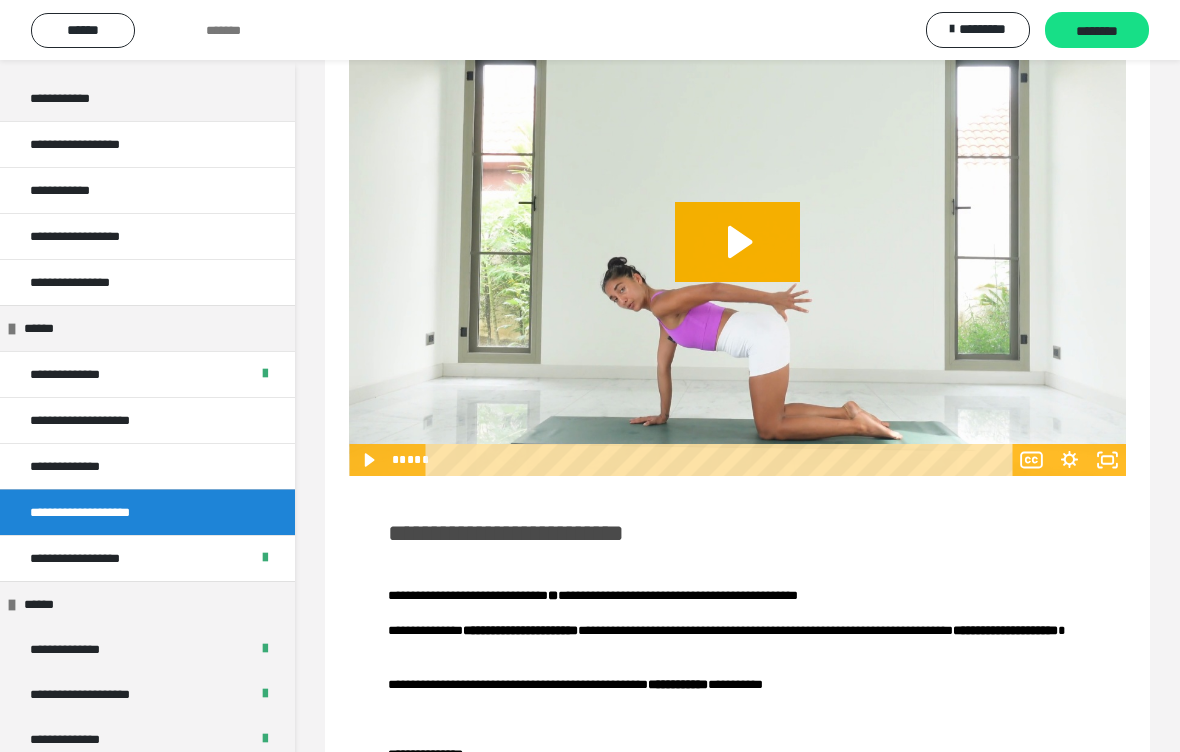 scroll, scrollTop: 60, scrollLeft: 0, axis: vertical 